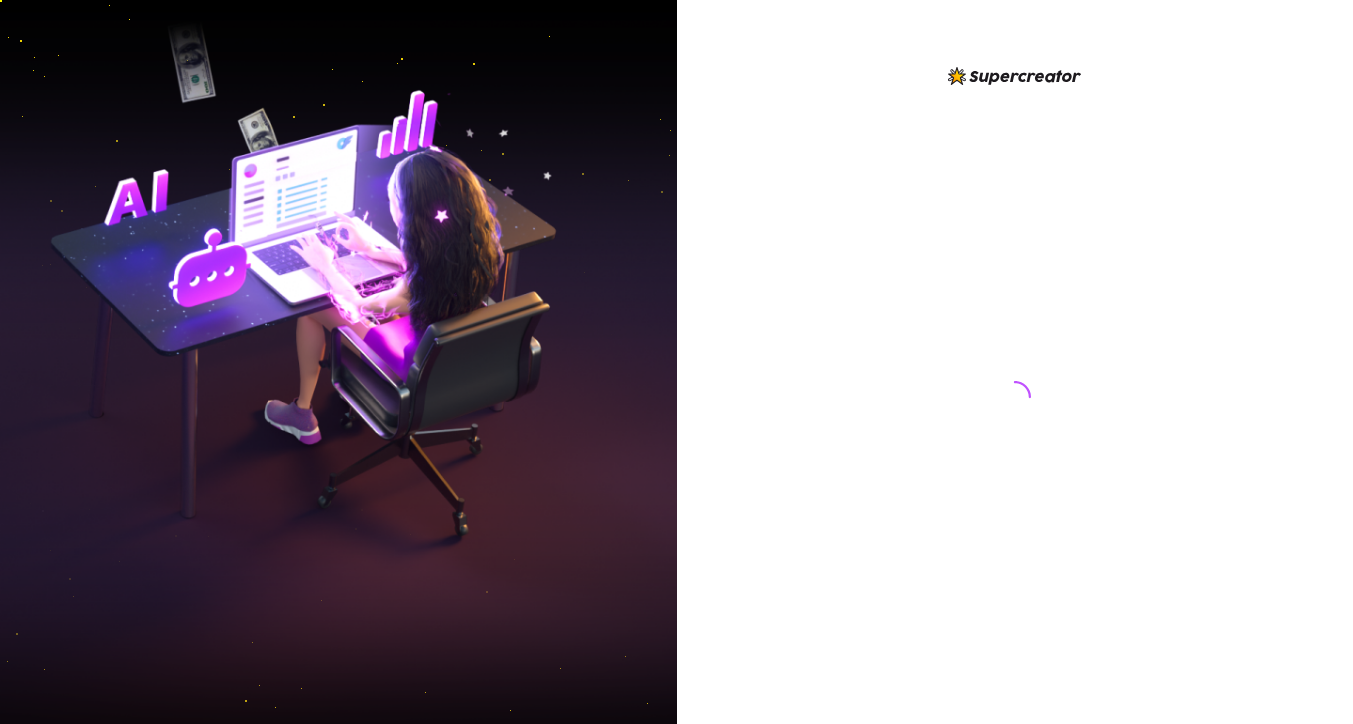 scroll, scrollTop: 0, scrollLeft: 0, axis: both 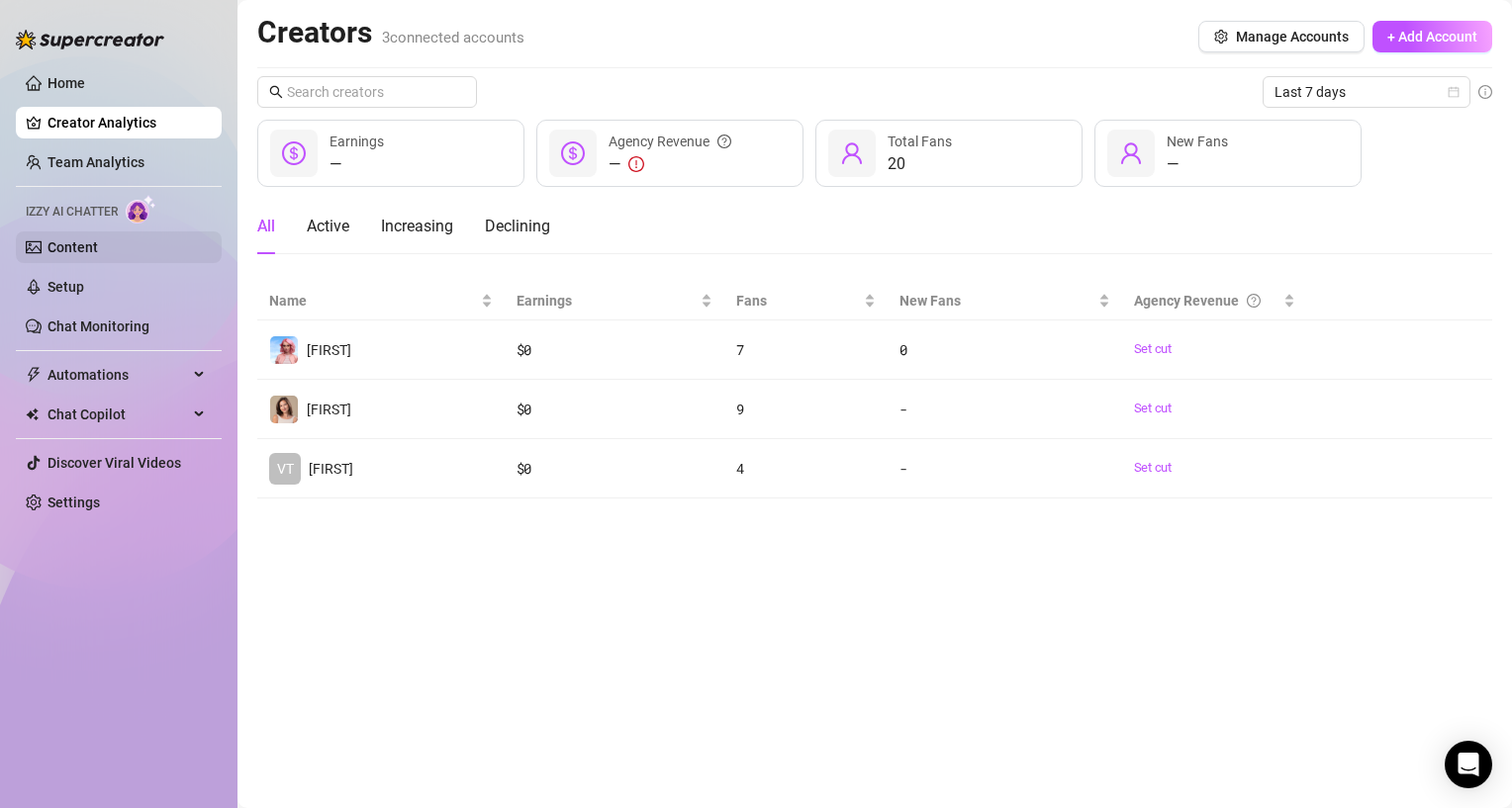 click on "Content" at bounding box center (72, 247) 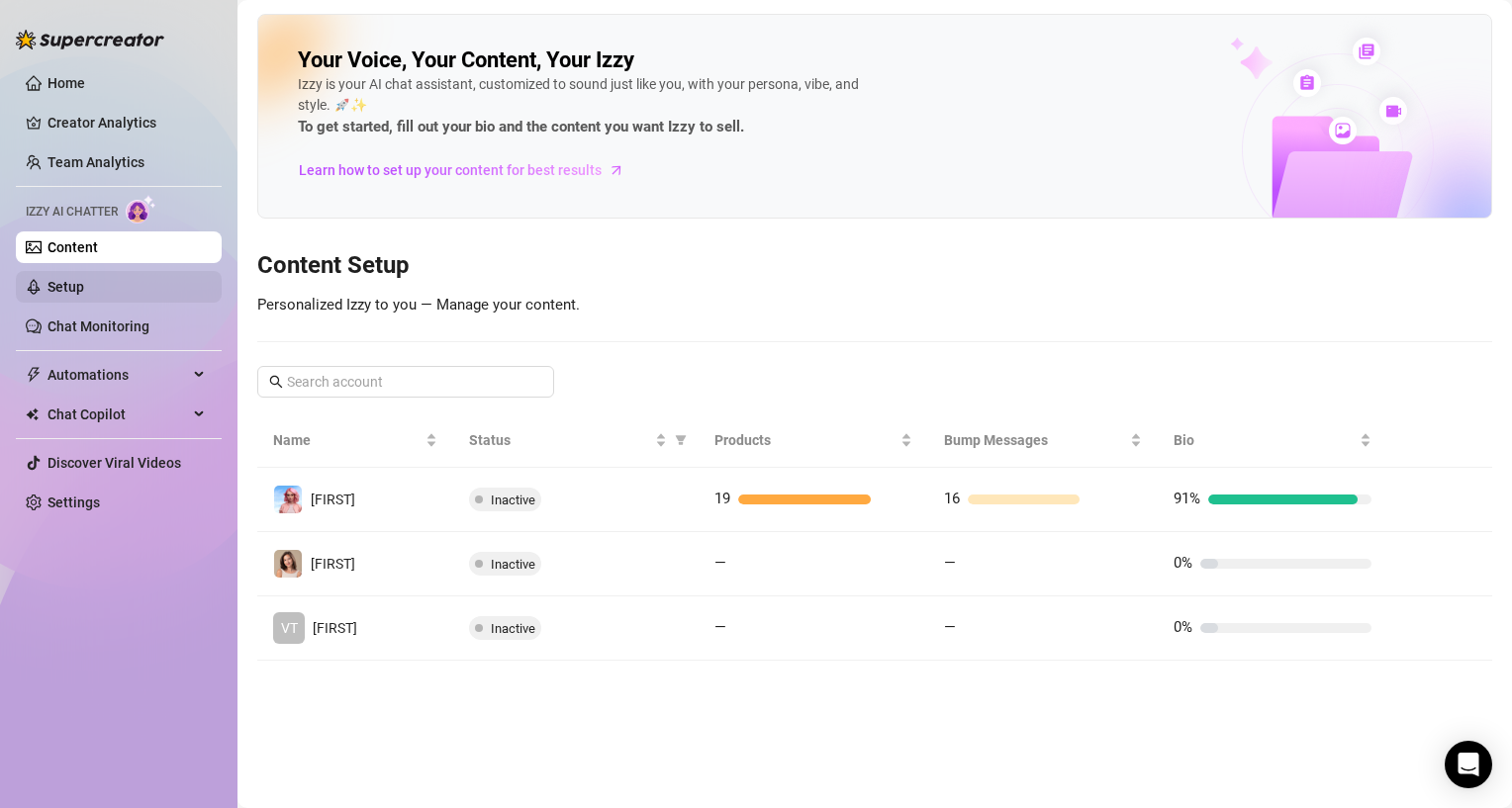 click on "Setup" at bounding box center [65, 287] 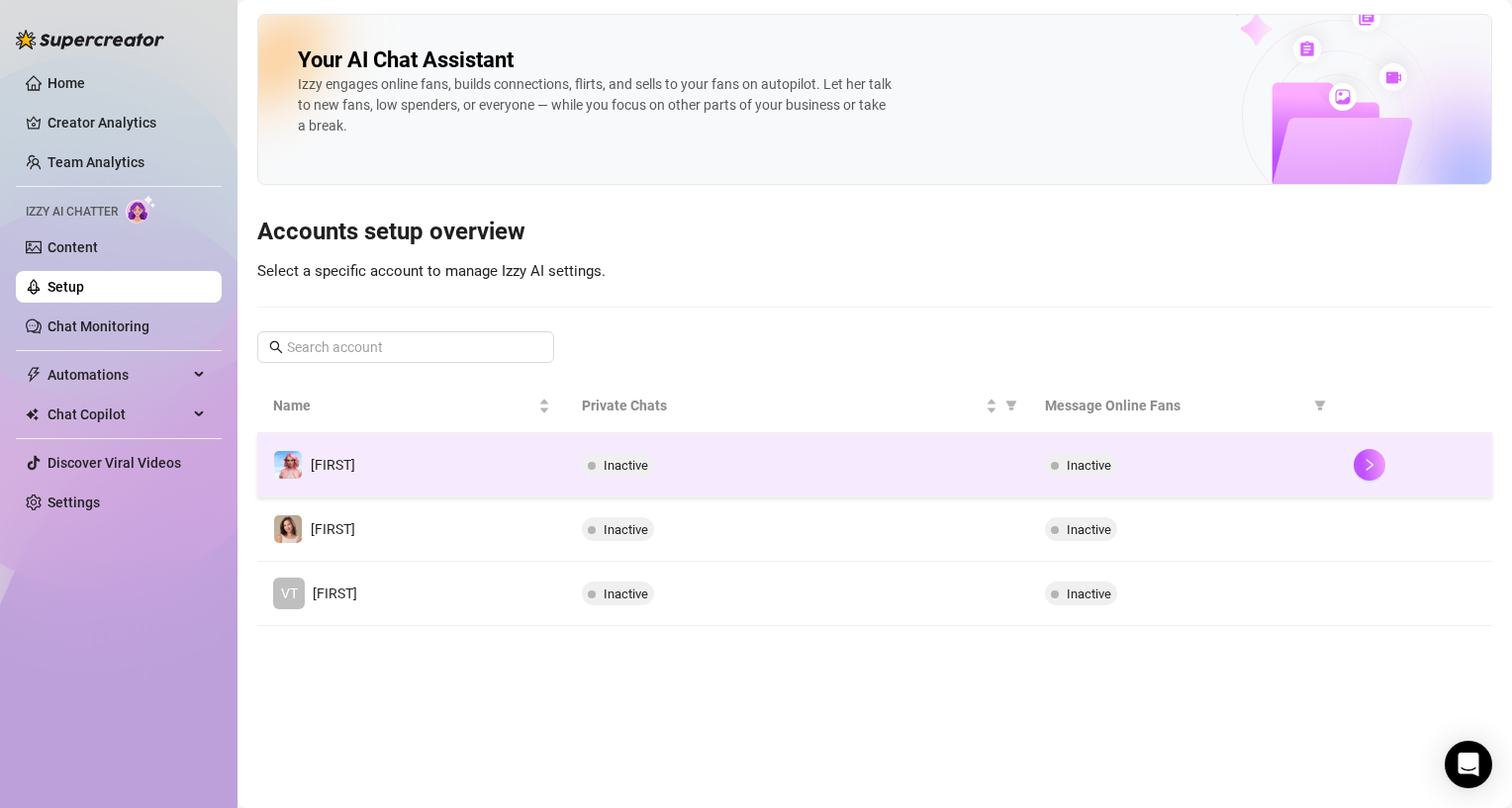click on "Inactive" at bounding box center [798, 465] 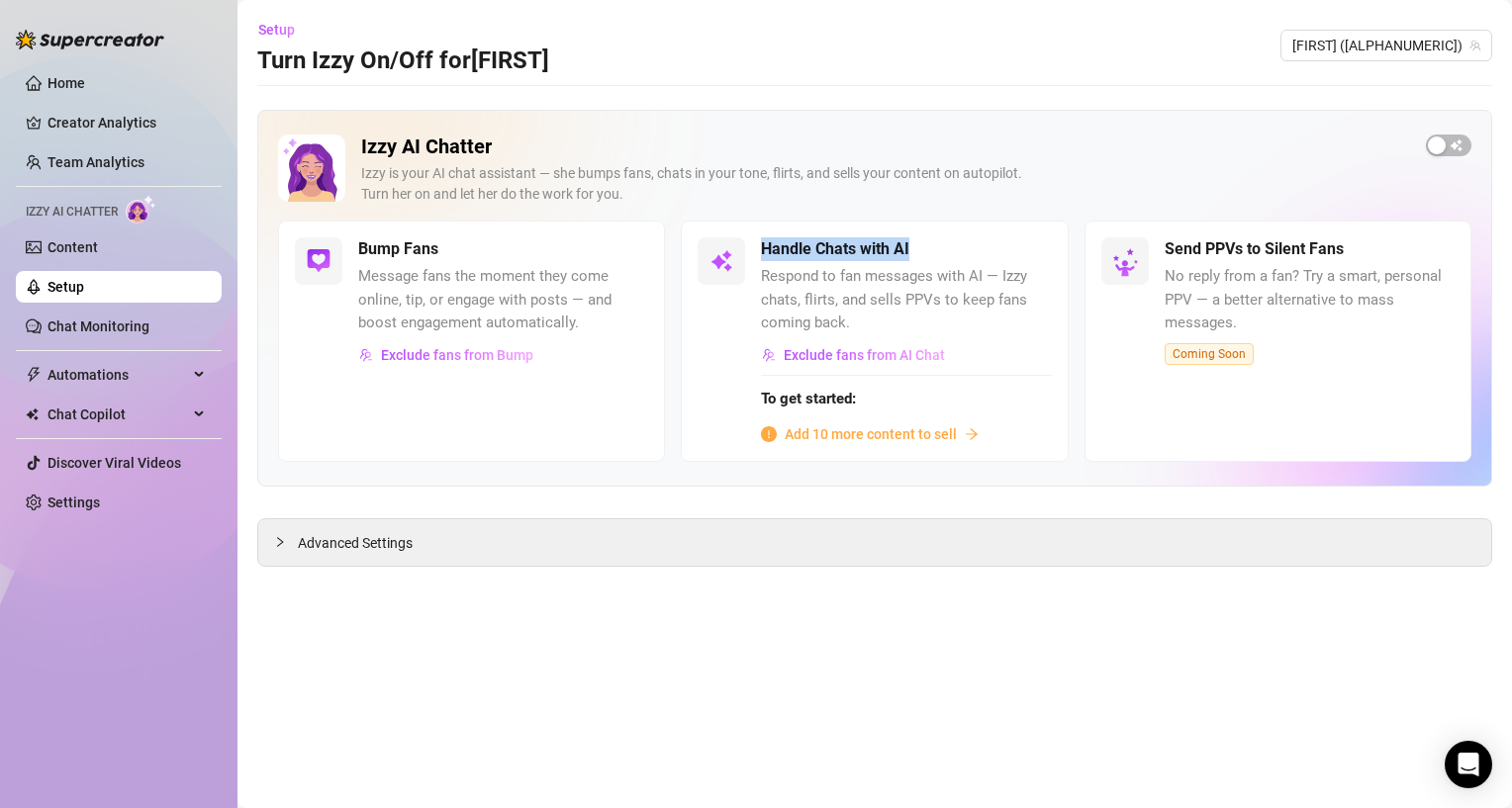 drag, startPoint x: 925, startPoint y: 245, endPoint x: 765, endPoint y: 251, distance: 160.11246 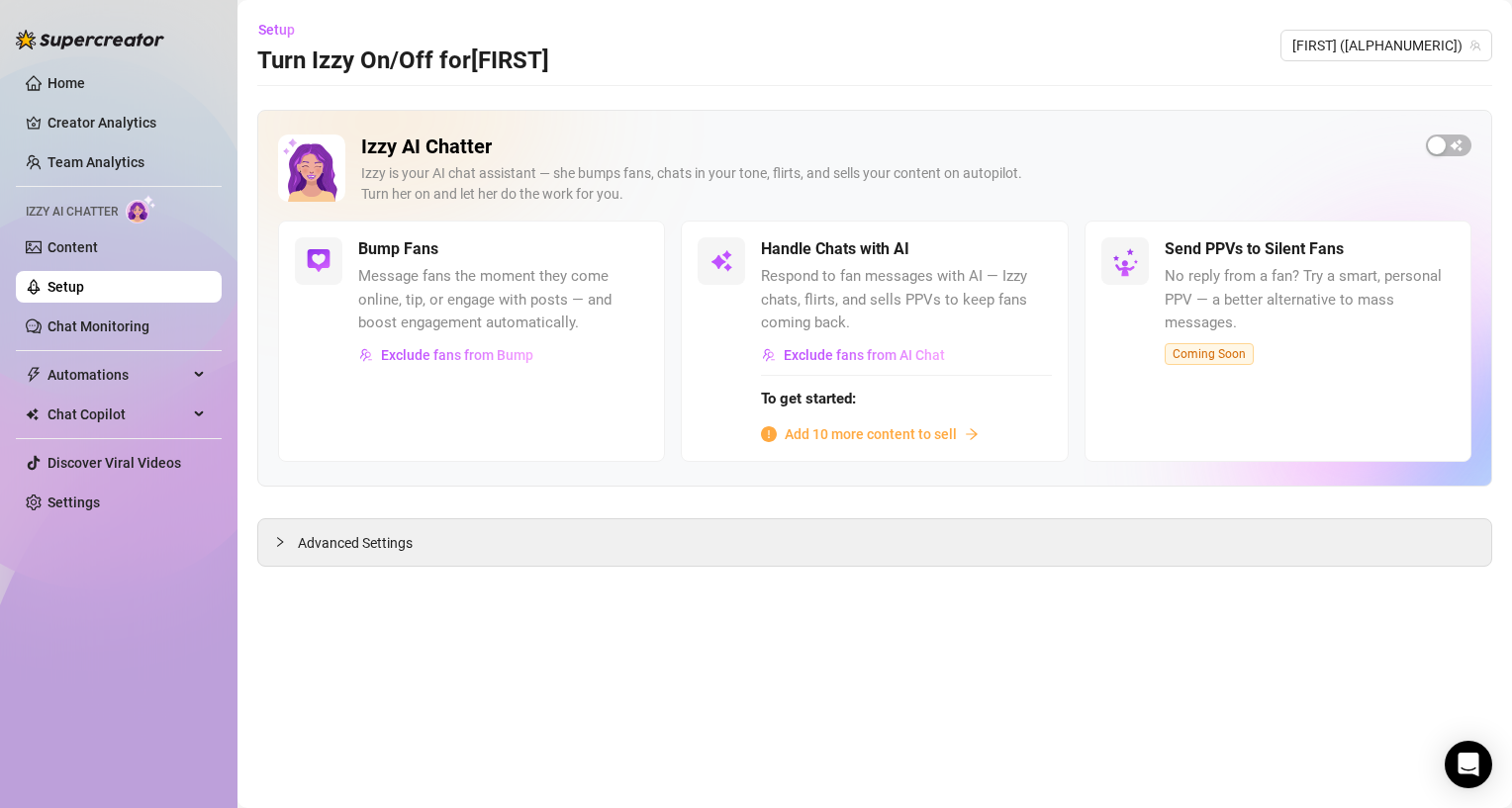 click on "Respond to fan messages with AI — Izzy chats, flirts, and sells PPVs to keep fans coming back." at bounding box center (905, 300) 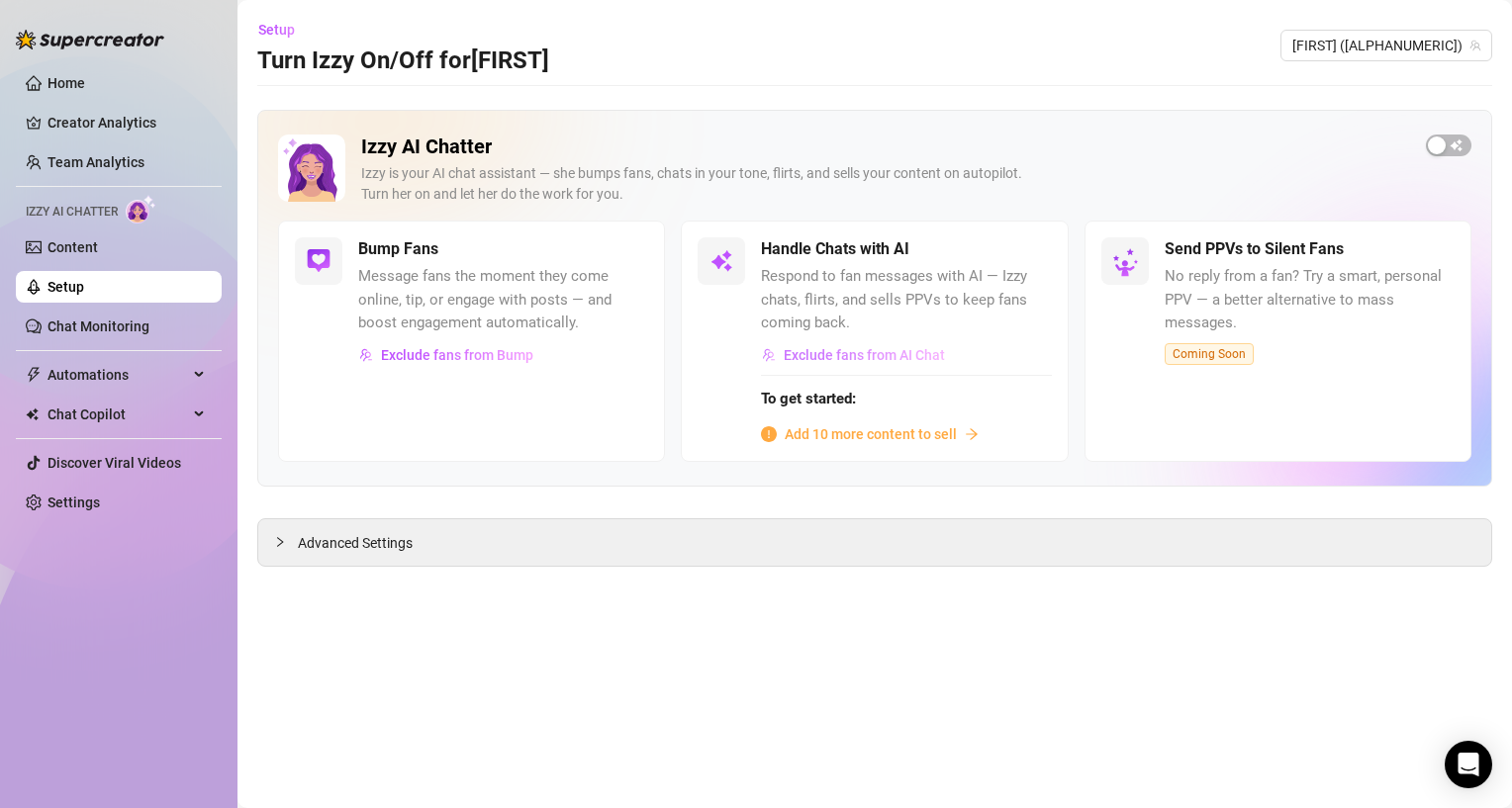 click on "Exclude fans from AI Chat" at bounding box center (864, 355) 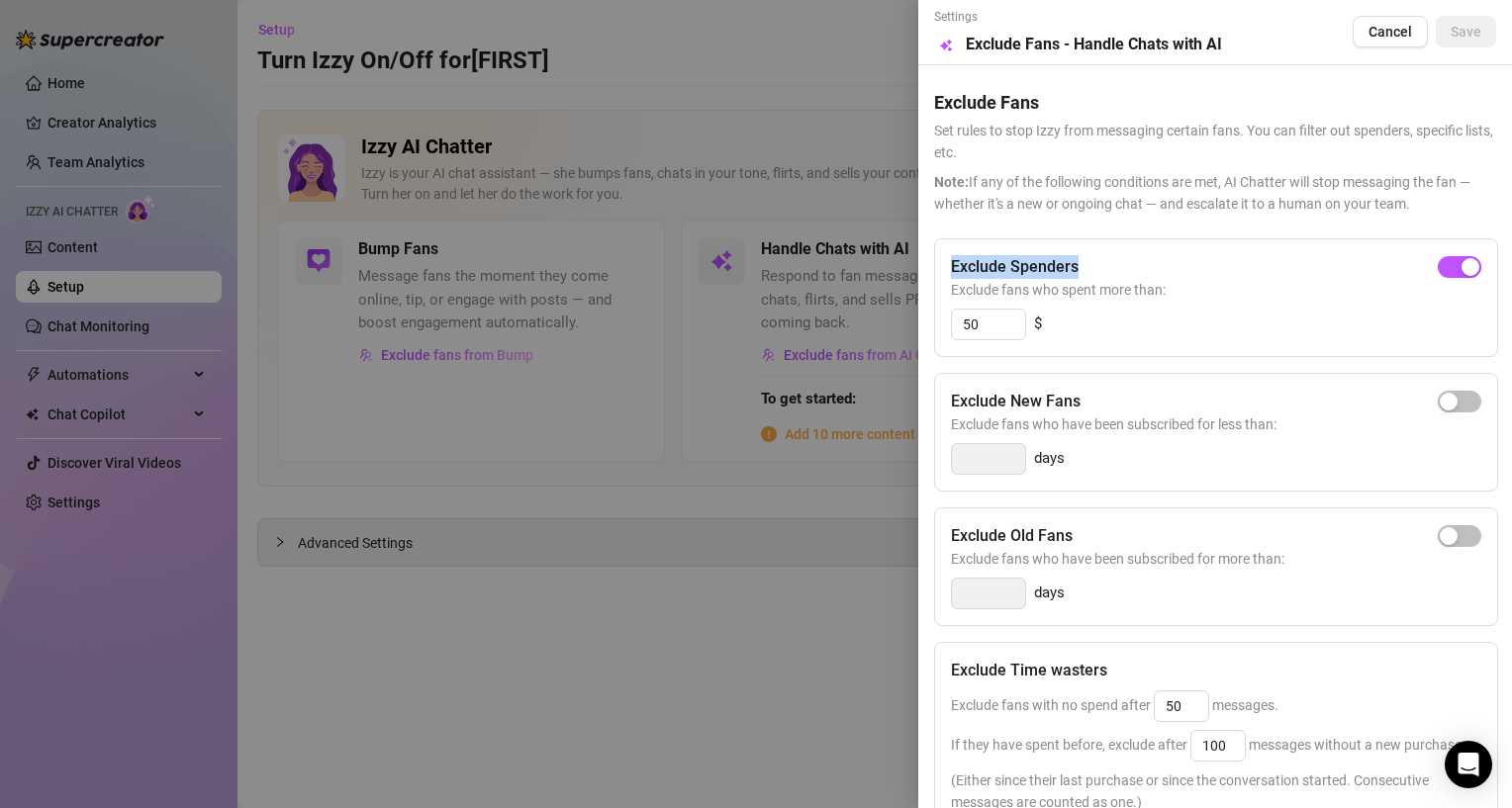 drag, startPoint x: 1090, startPoint y: 265, endPoint x: 924, endPoint y: 251, distance: 166.58932 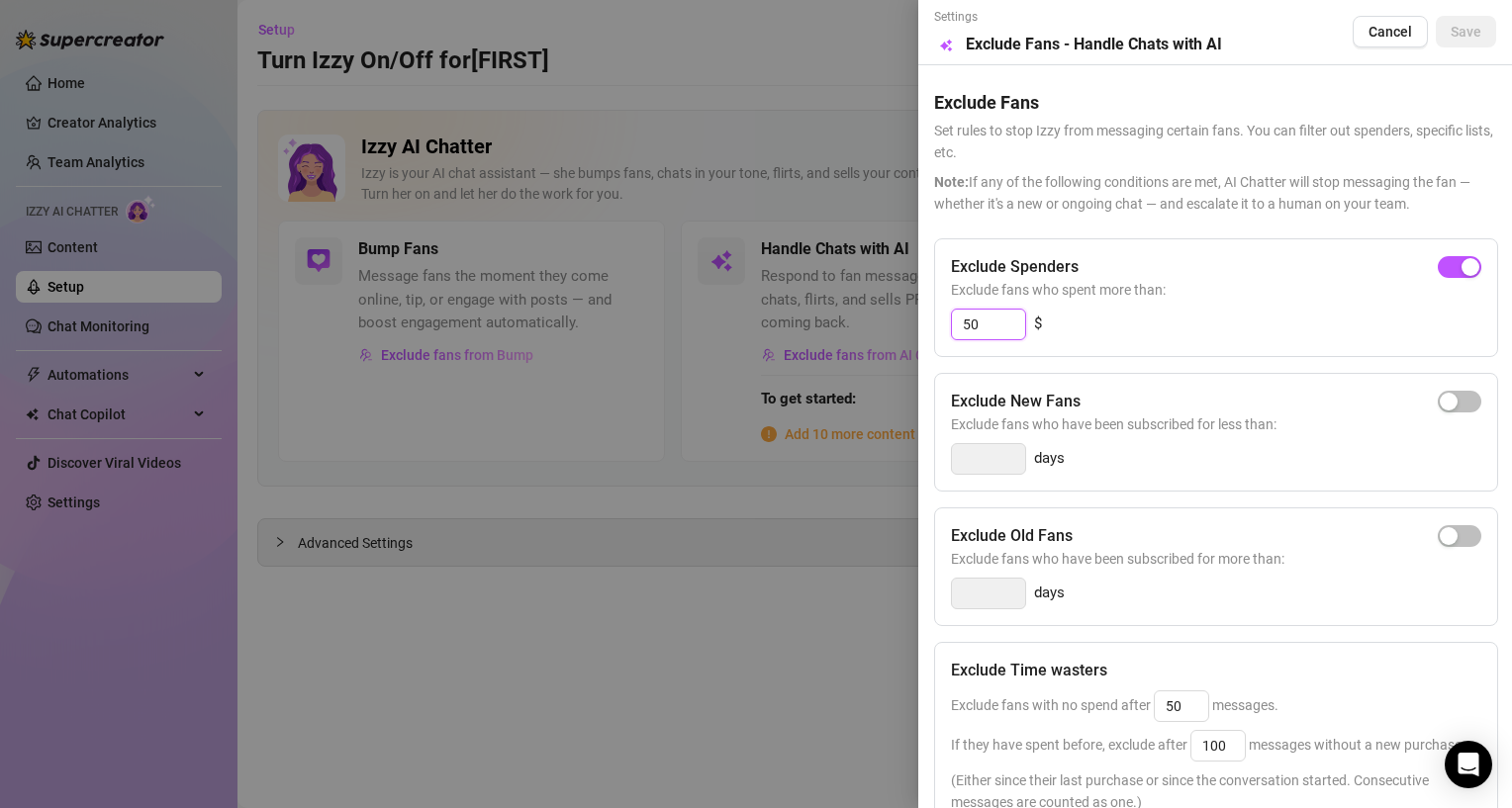 drag, startPoint x: 1002, startPoint y: 323, endPoint x: 958, endPoint y: 328, distance: 44.28318 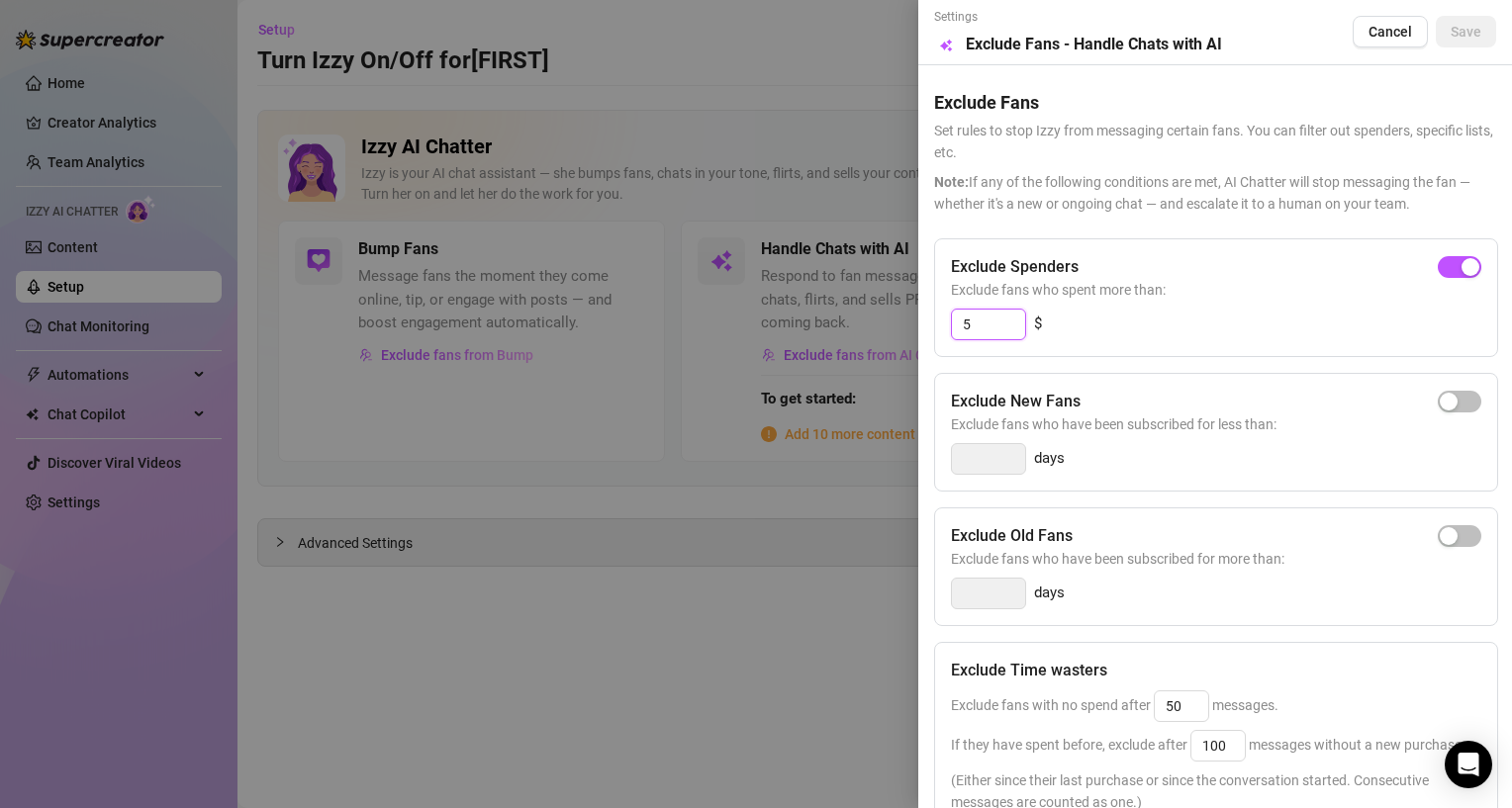 type on "50" 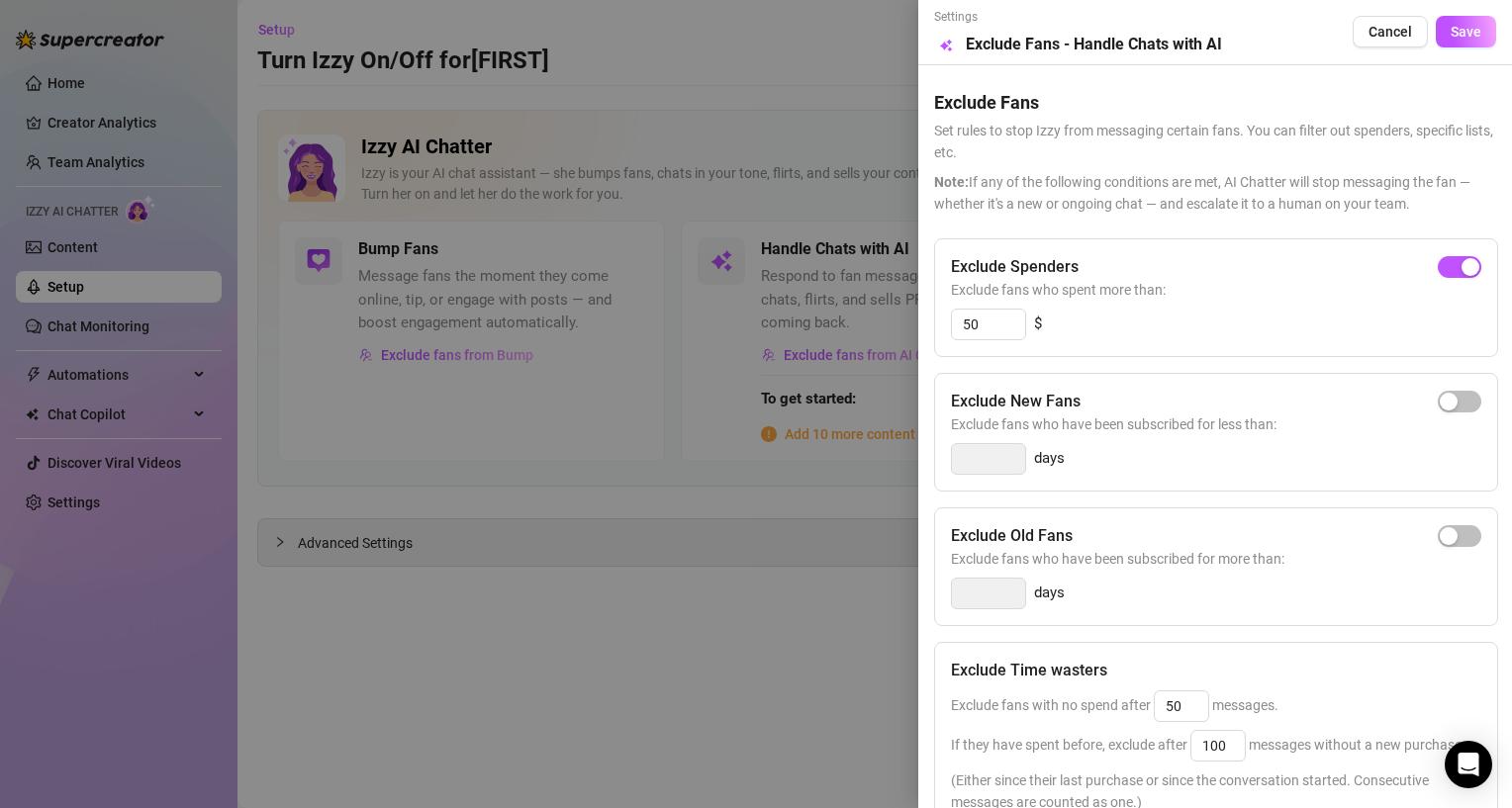 drag, startPoint x: 1047, startPoint y: 305, endPoint x: 1057, endPoint y: 301, distance: 10.77033 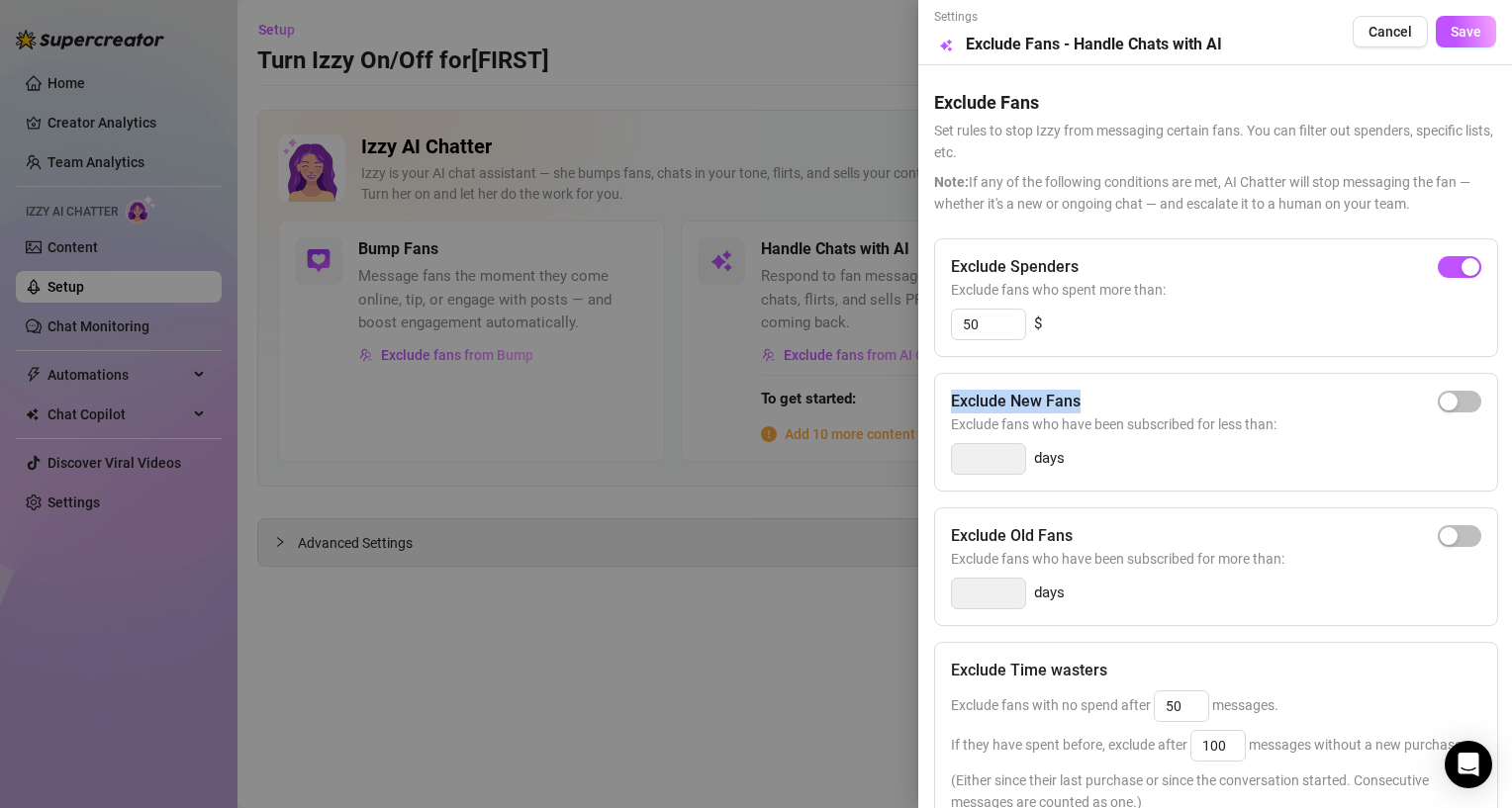 drag, startPoint x: 1096, startPoint y: 409, endPoint x: 944, endPoint y: 408, distance: 152.00329 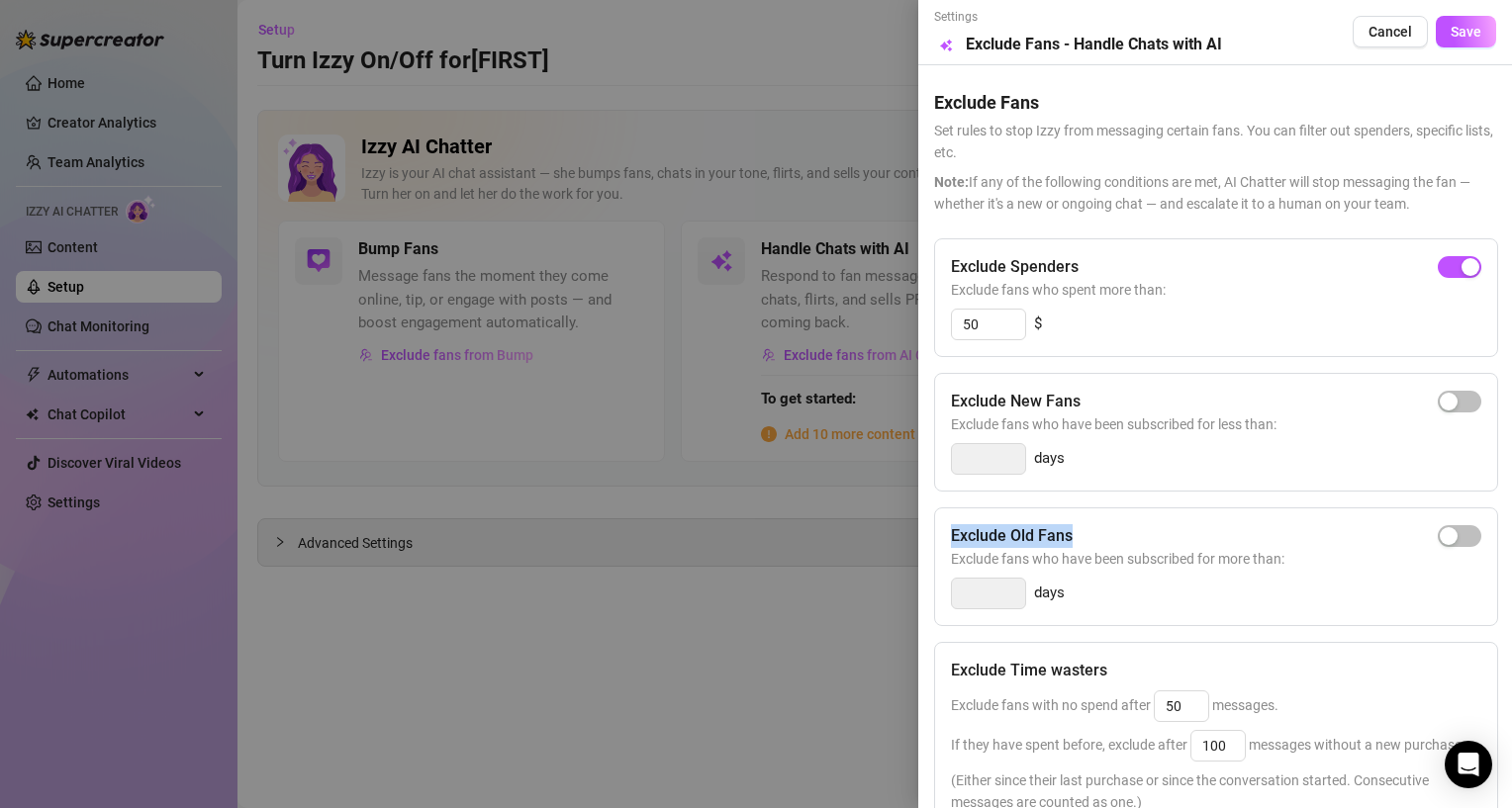 drag, startPoint x: 1110, startPoint y: 534, endPoint x: 940, endPoint y: 540, distance: 170.10585 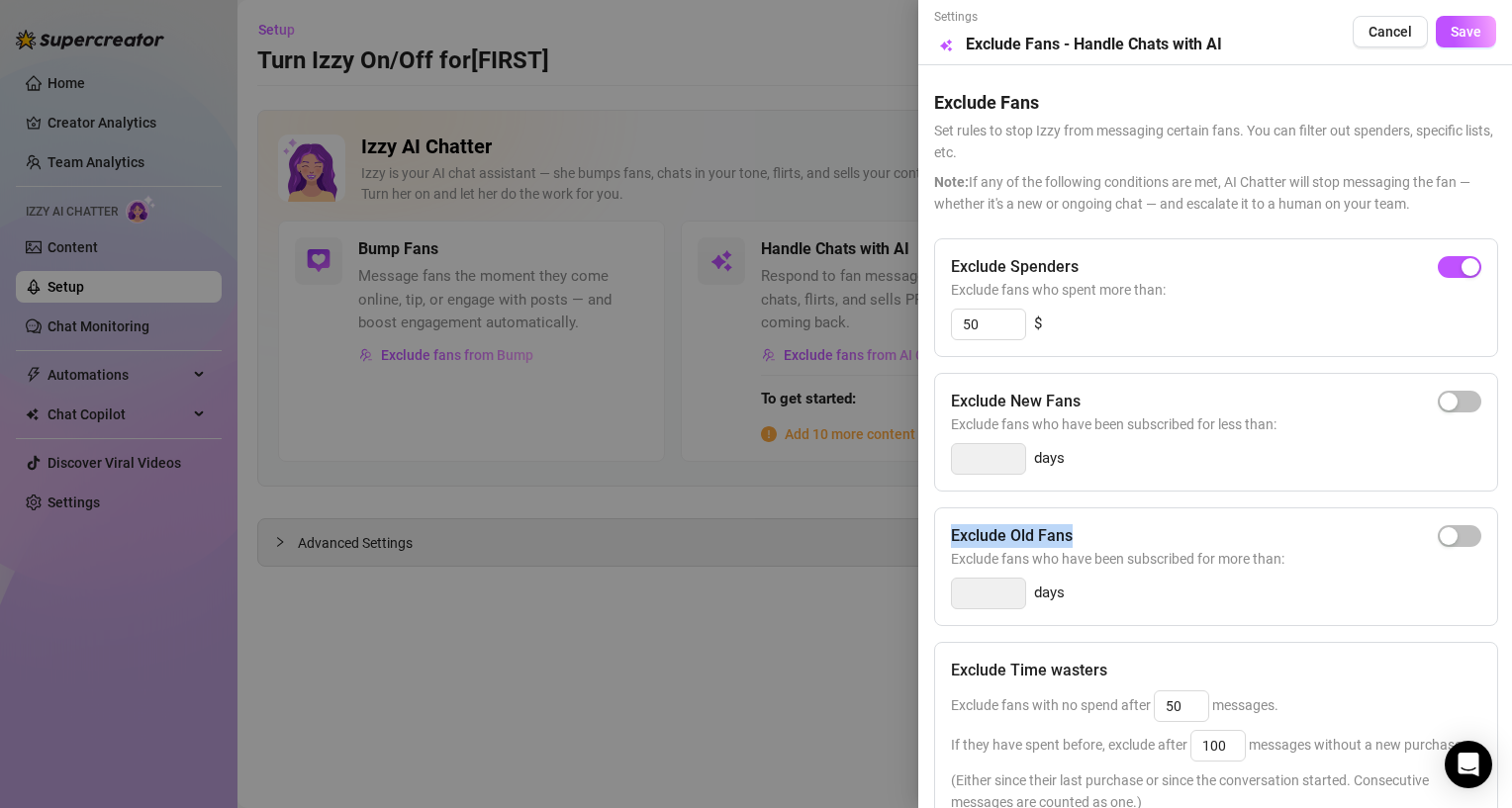 click on "Exclude Old Fans" at bounding box center [1216, 536] 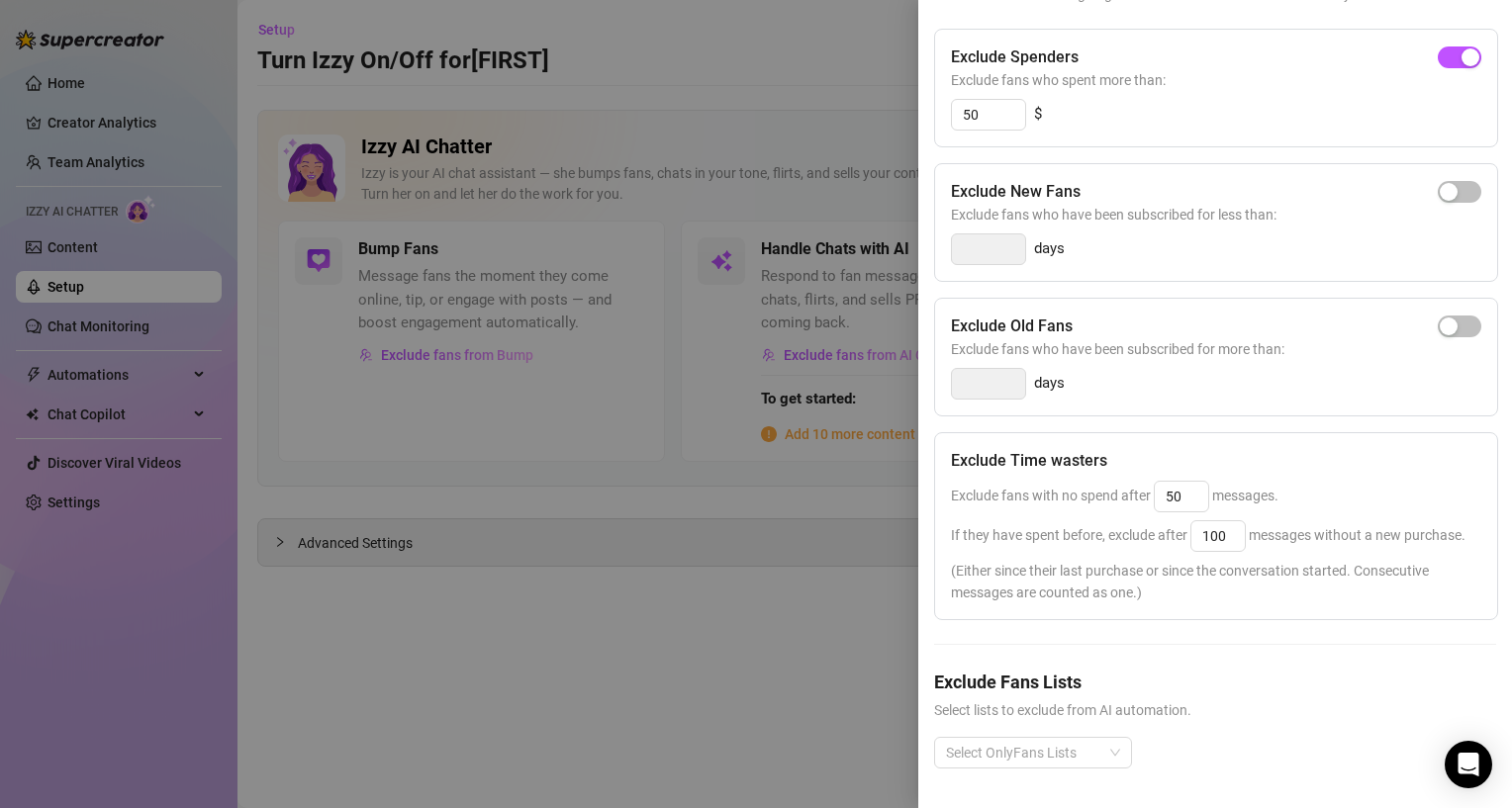 scroll, scrollTop: 246, scrollLeft: 0, axis: vertical 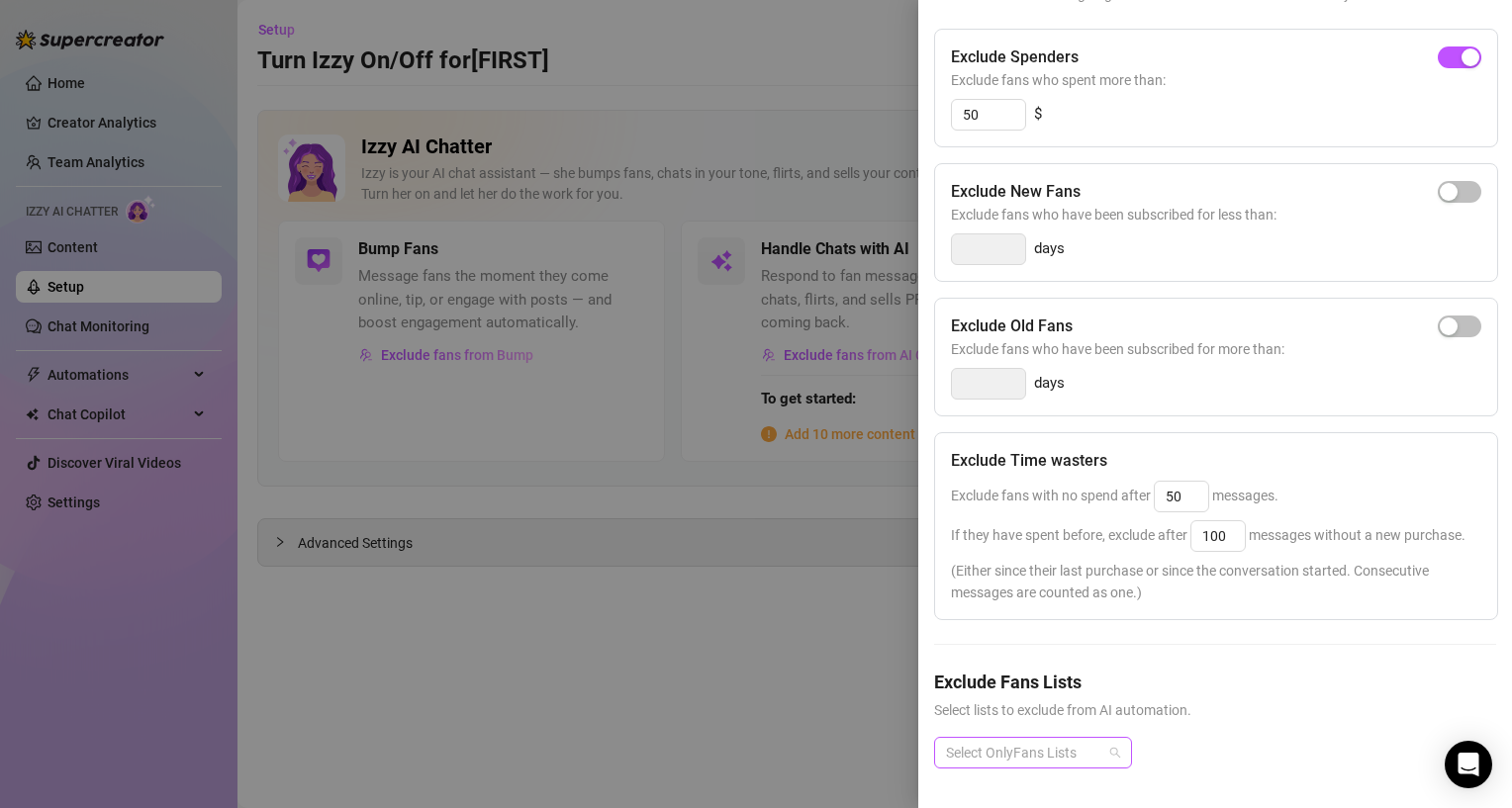 click at bounding box center [1022, 753] 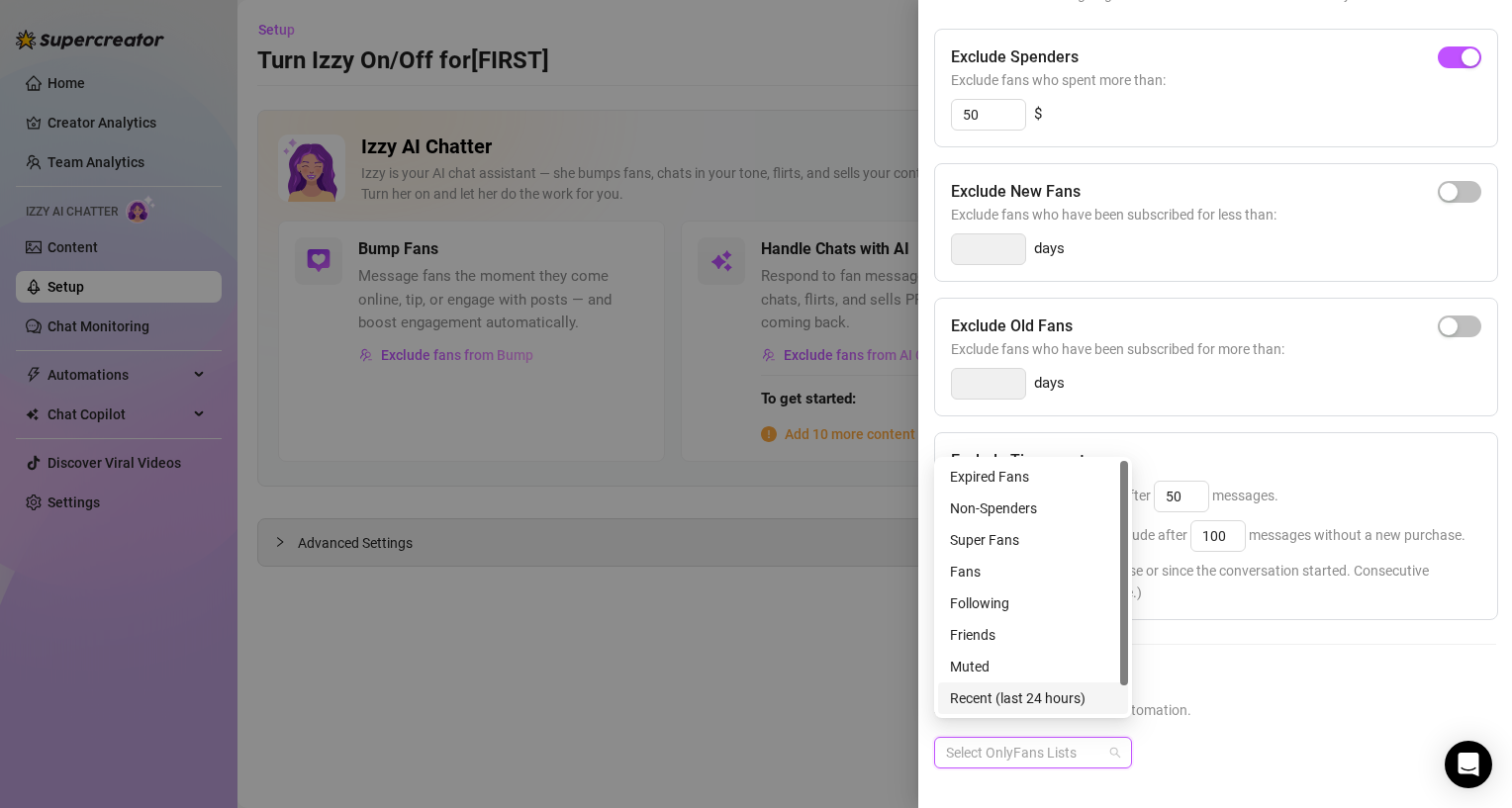 click on "Exclude Spenders Exclude fans who spent more than: 50 $ Exclude New Fans Exclude fans who have been subscribed for less than: days Exclude Old Fans Exclude fans who have been subscribed for more than: days Exclude Time wasters Exclude fans with no spend after   50   messages. If they have spent before, exclude after   100   messages without a new purchase. (Either since their last purchase or since the conversation started. Consecutive messages are counted as one.) Exclude Fans Lists Select lists to exclude from AI automation.   Select OnlyFans Lists" at bounding box center [1215, 414] 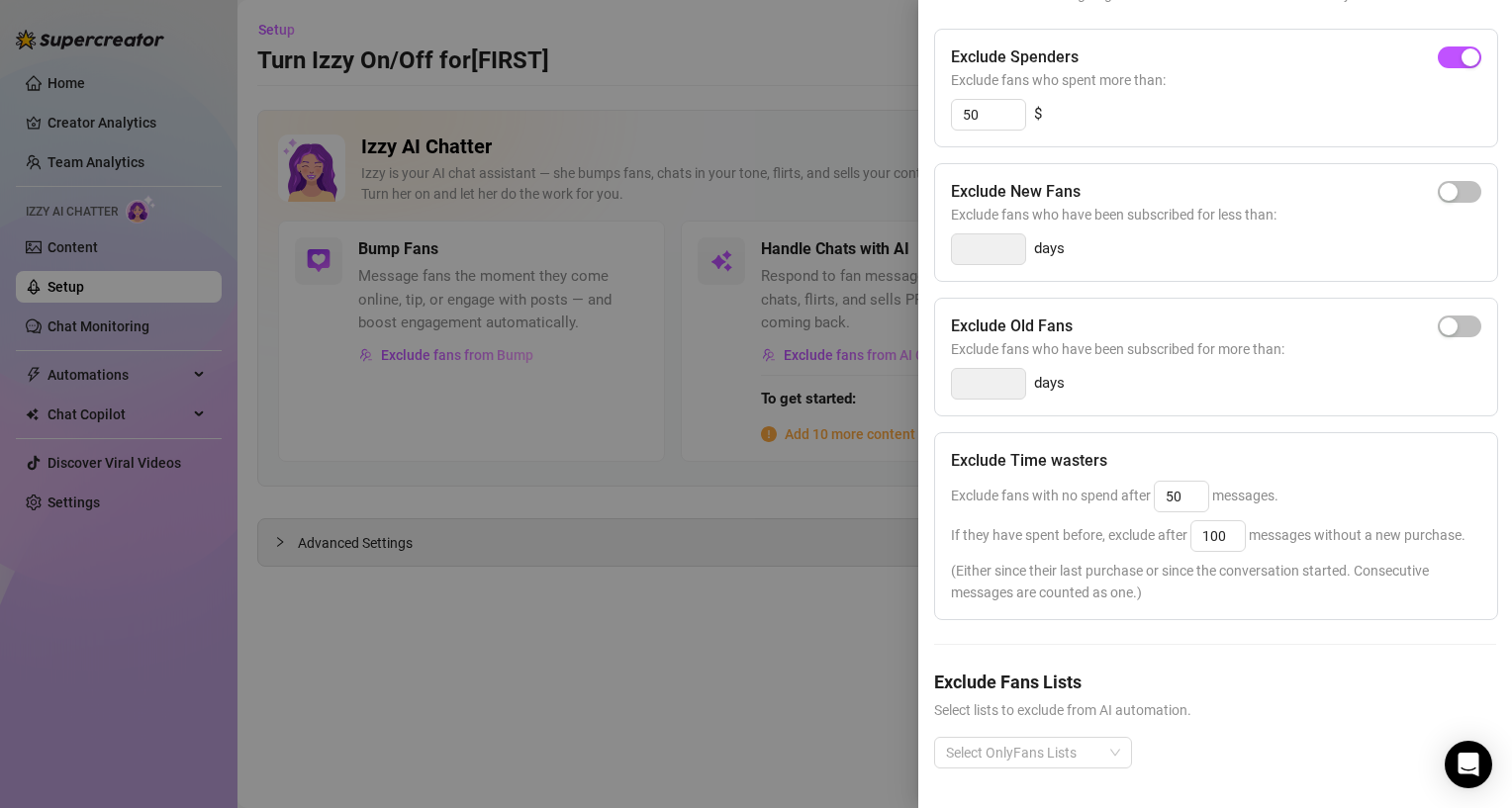 scroll, scrollTop: 0, scrollLeft: 0, axis: both 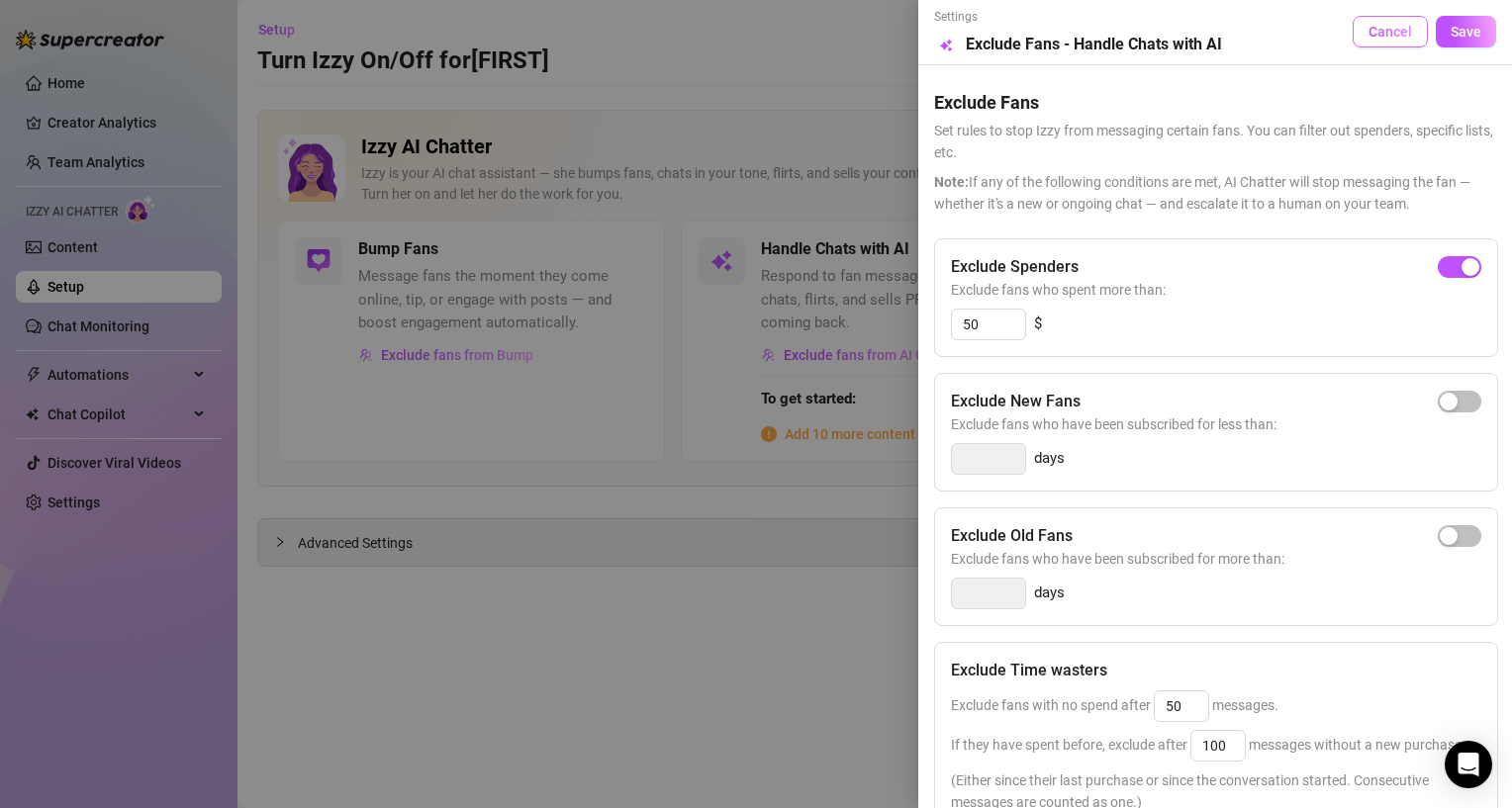 click on "Cancel" at bounding box center (1390, 32) 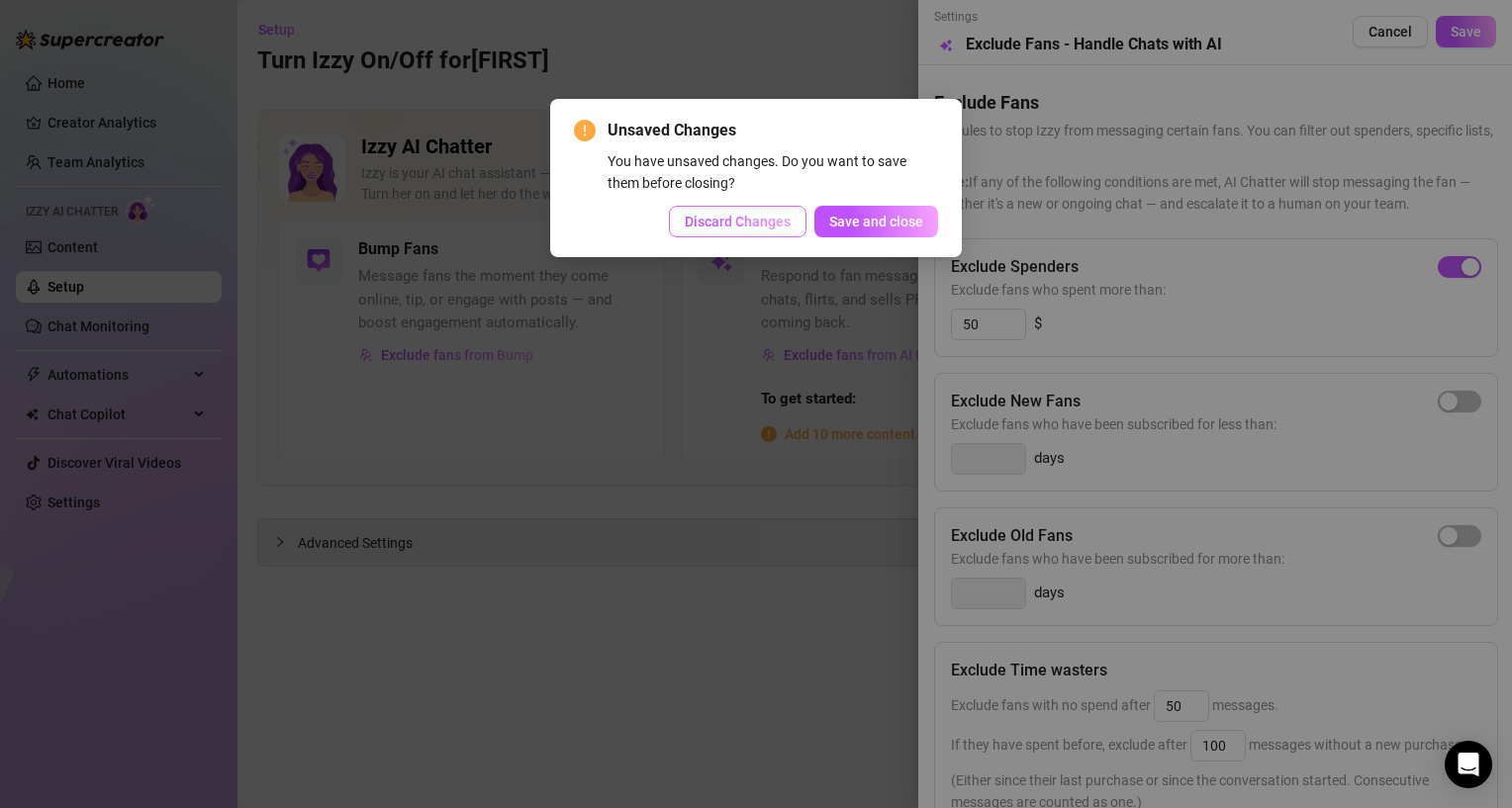 click on "Discard Changes" at bounding box center (737, 222) 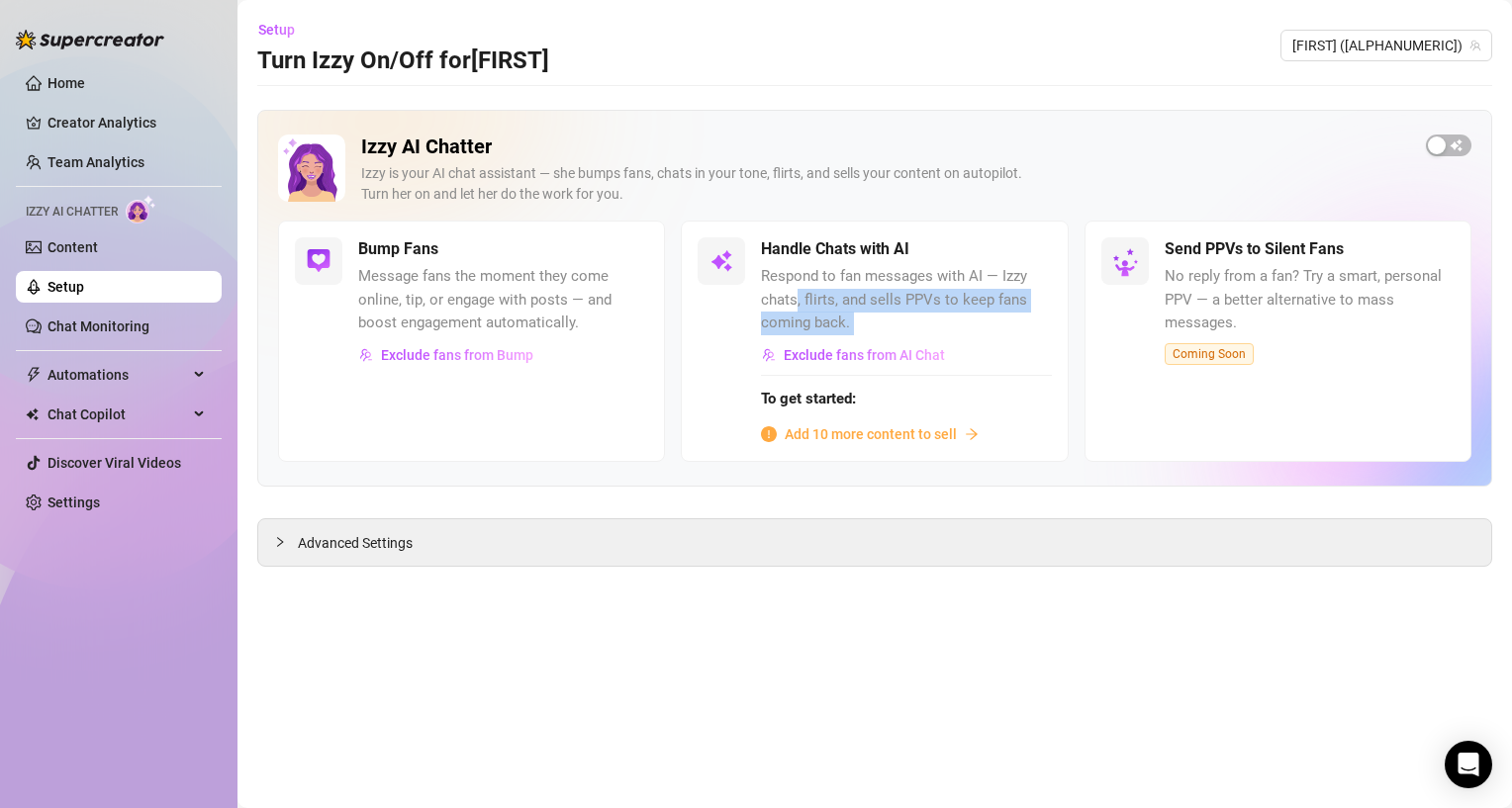 drag, startPoint x: 966, startPoint y: 357, endPoint x: 837, endPoint y: 295, distance: 143.12582 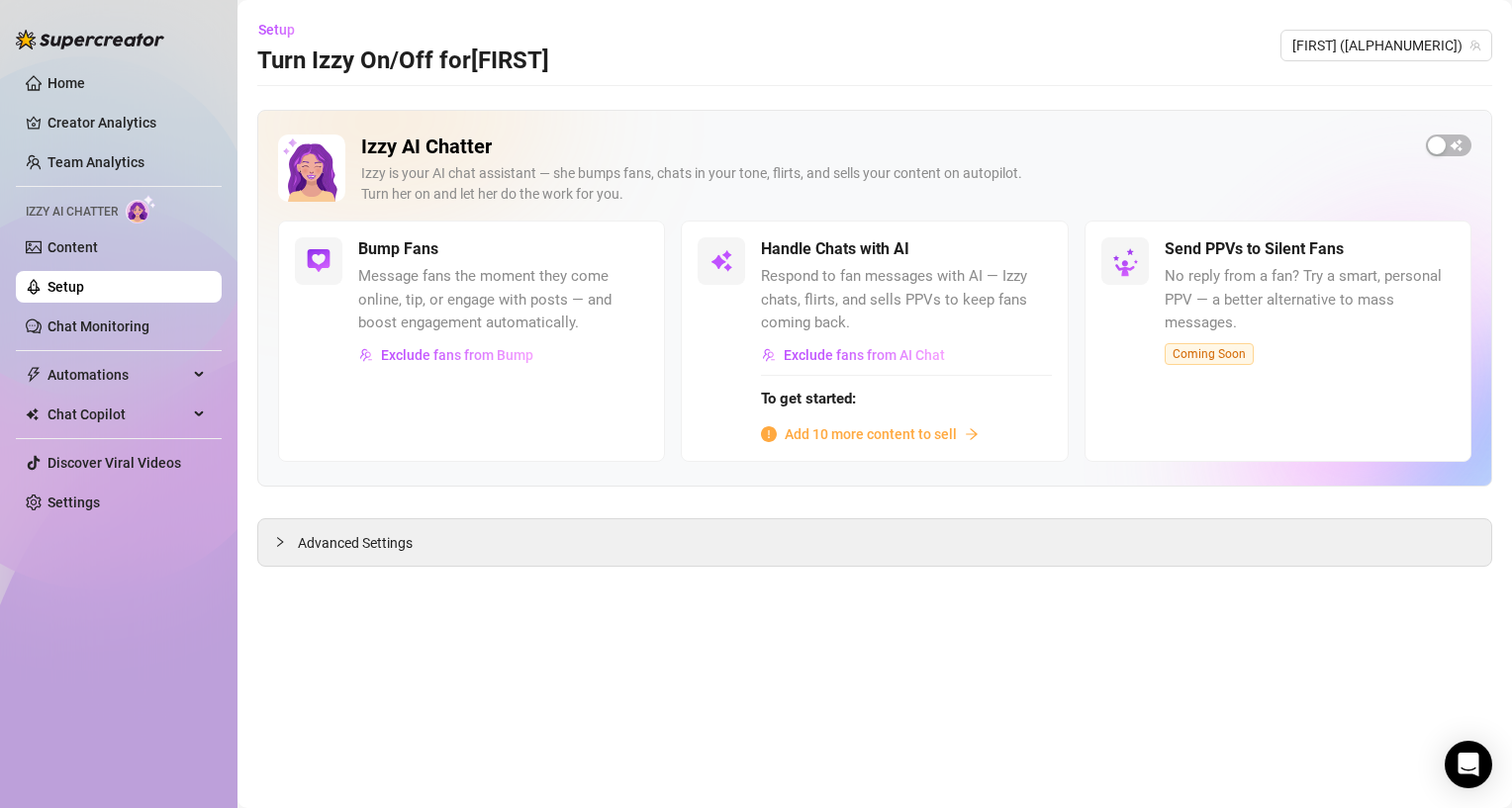 click on "Respond to fan messages with AI — Izzy chats, flirts, and sells PPVs to keep fans coming back." at bounding box center (905, 300) 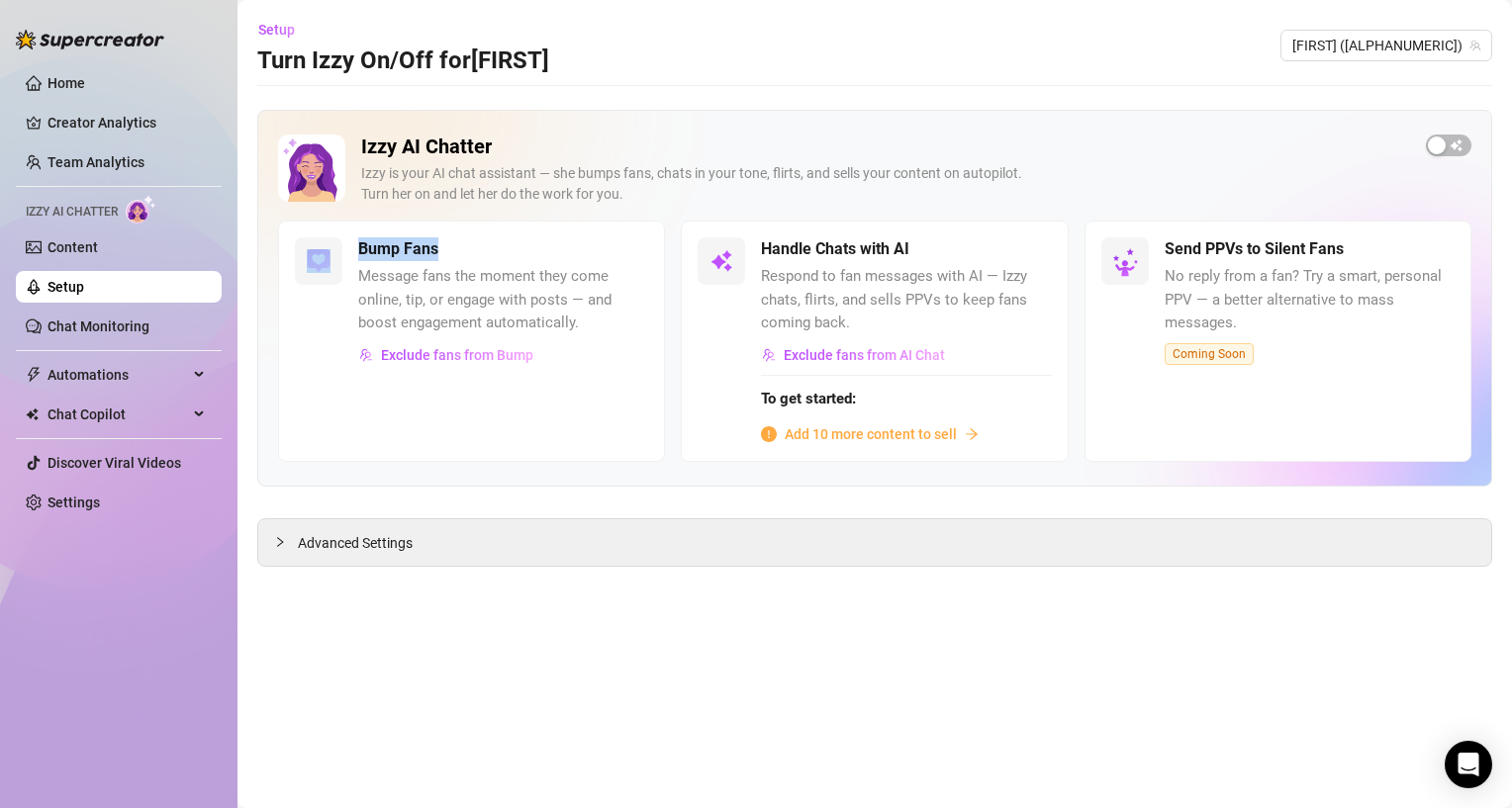 drag, startPoint x: 446, startPoint y: 247, endPoint x: 336, endPoint y: 248, distance: 110.0045 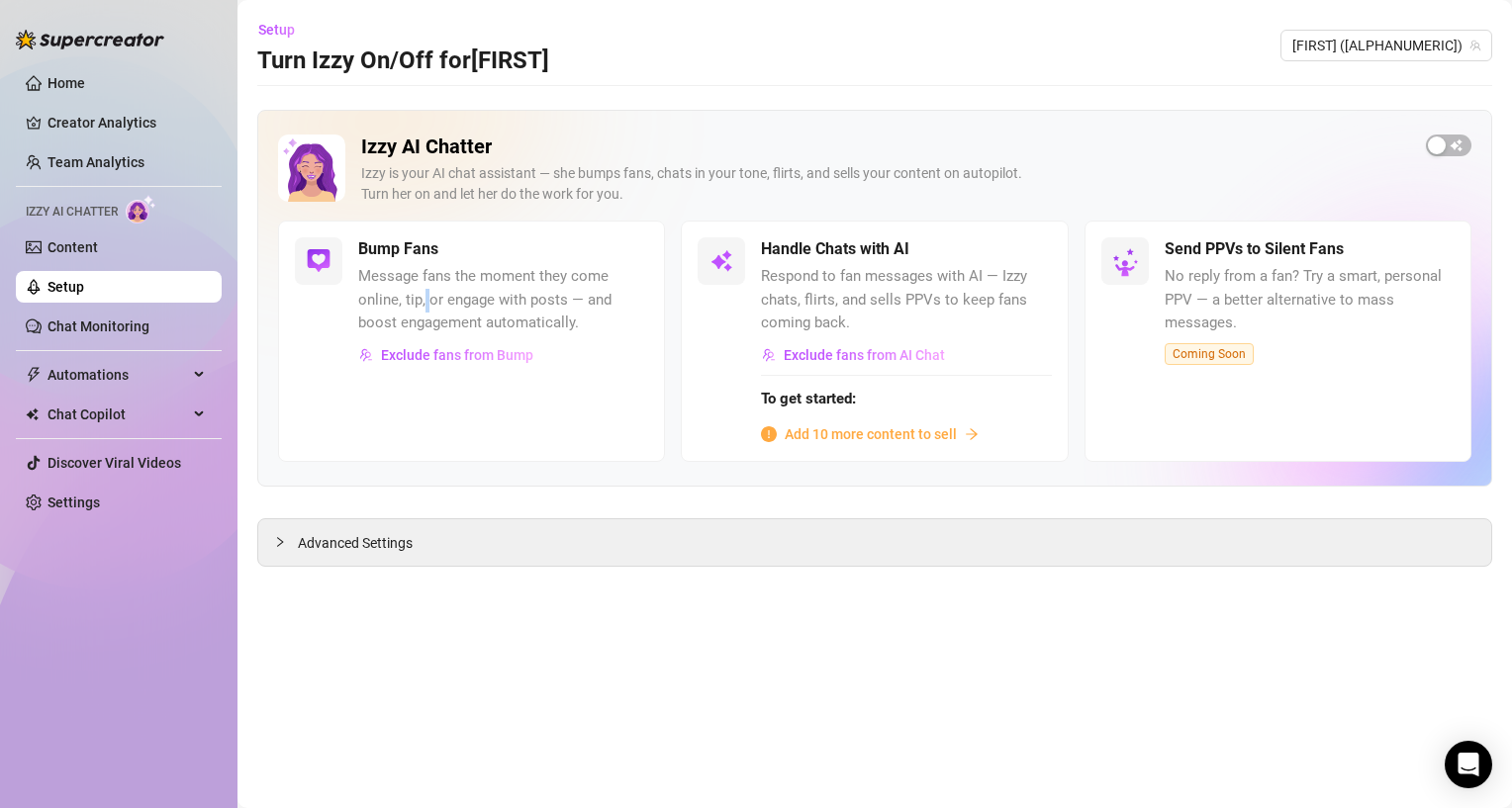click on "Message fans the moment they come online, tip, or engage with posts — and boost engagement automatically." at bounding box center [503, 300] 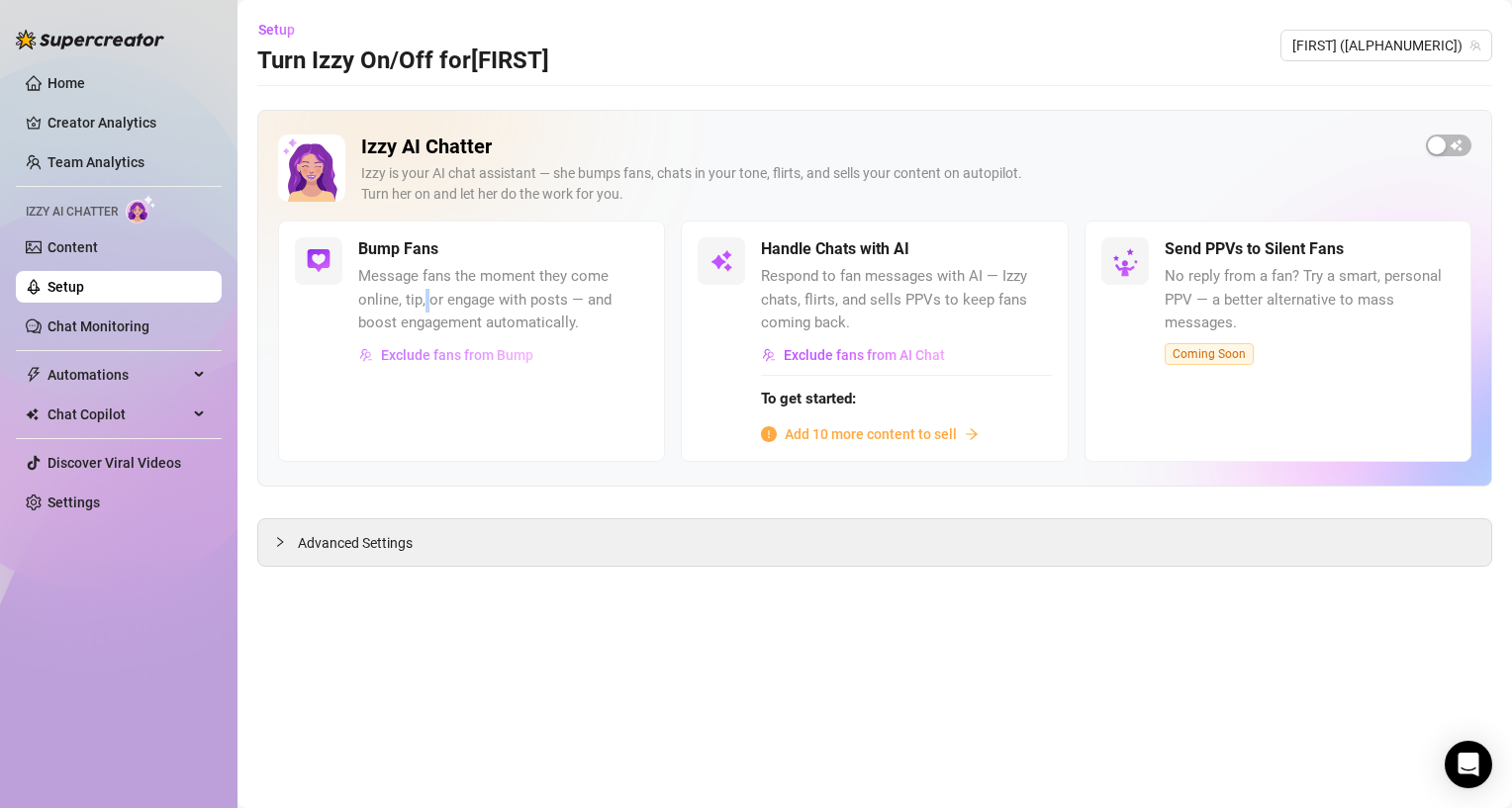 click on "Exclude fans from Bump" at bounding box center [457, 355] 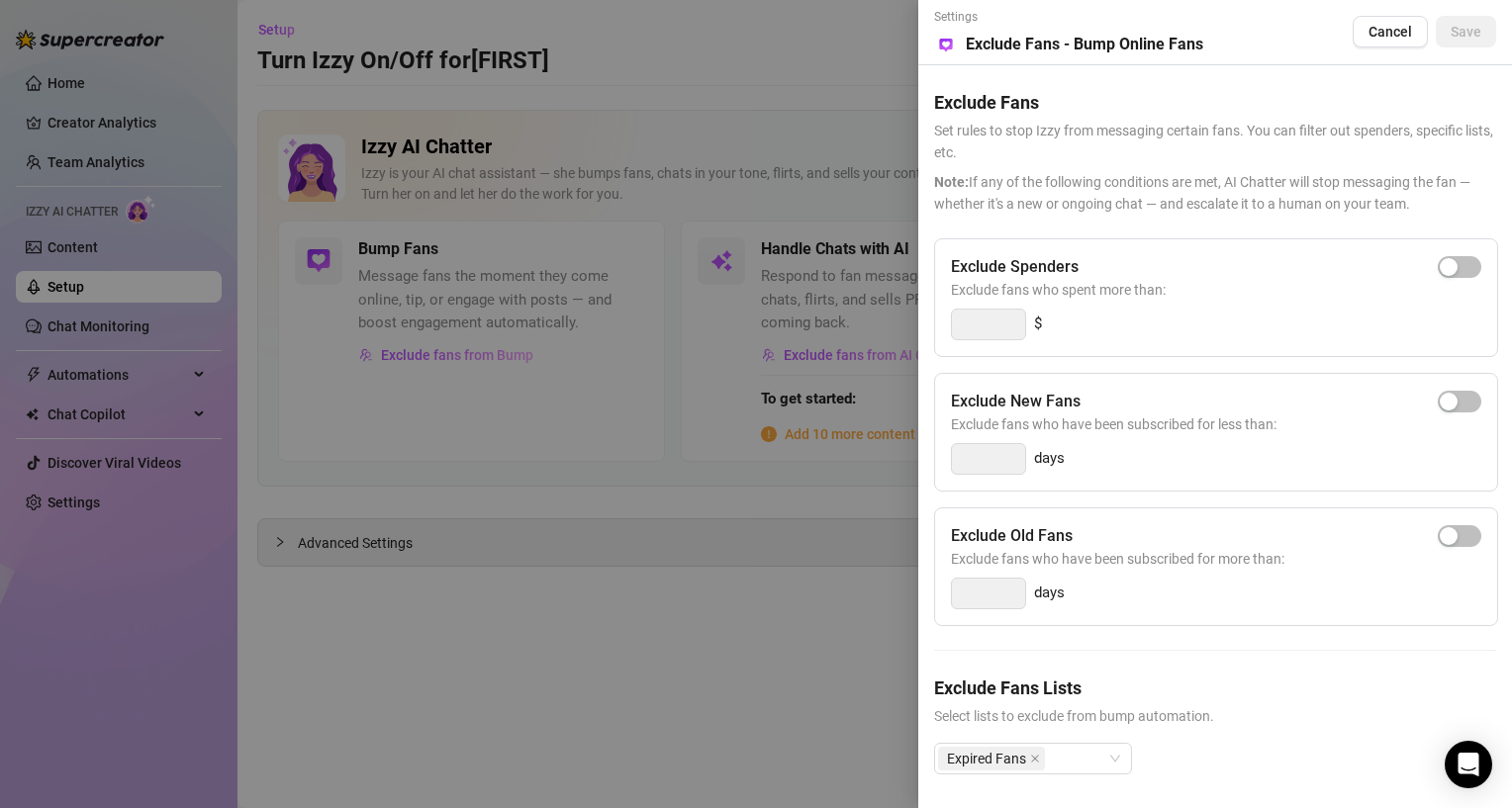 click at bounding box center [756, 404] 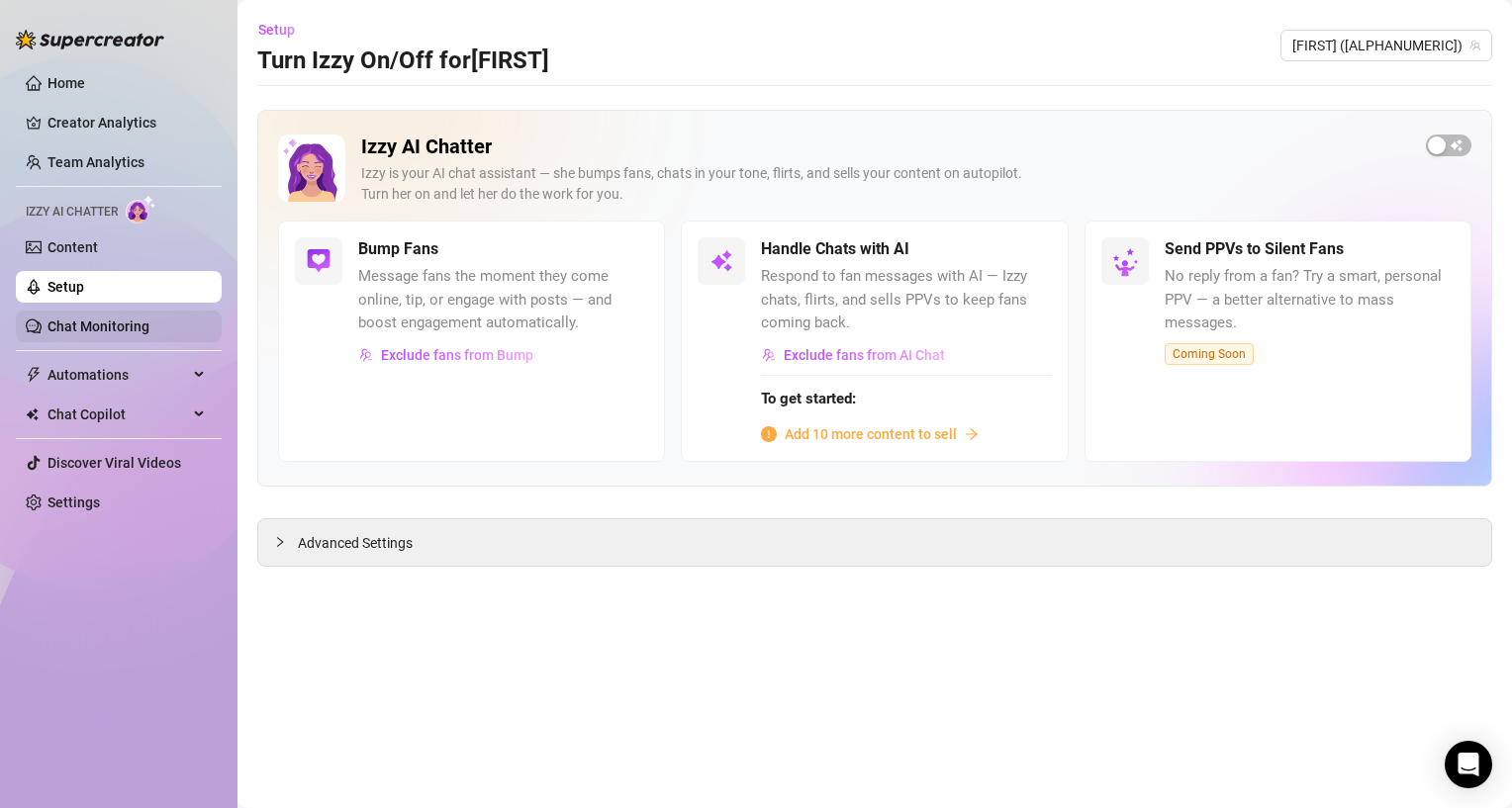 click on "Chat Monitoring" at bounding box center [98, 326] 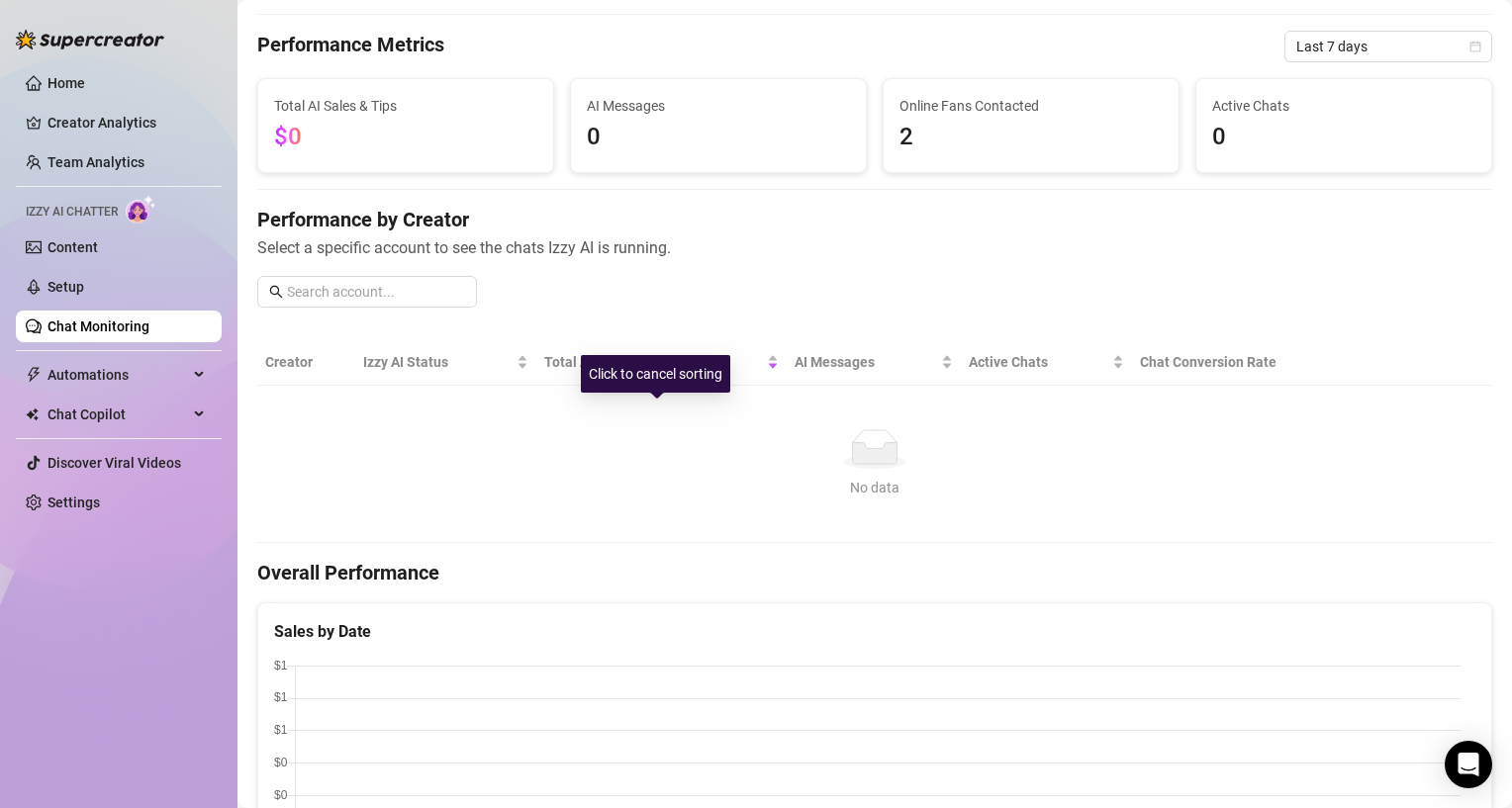 scroll, scrollTop: 0, scrollLeft: 0, axis: both 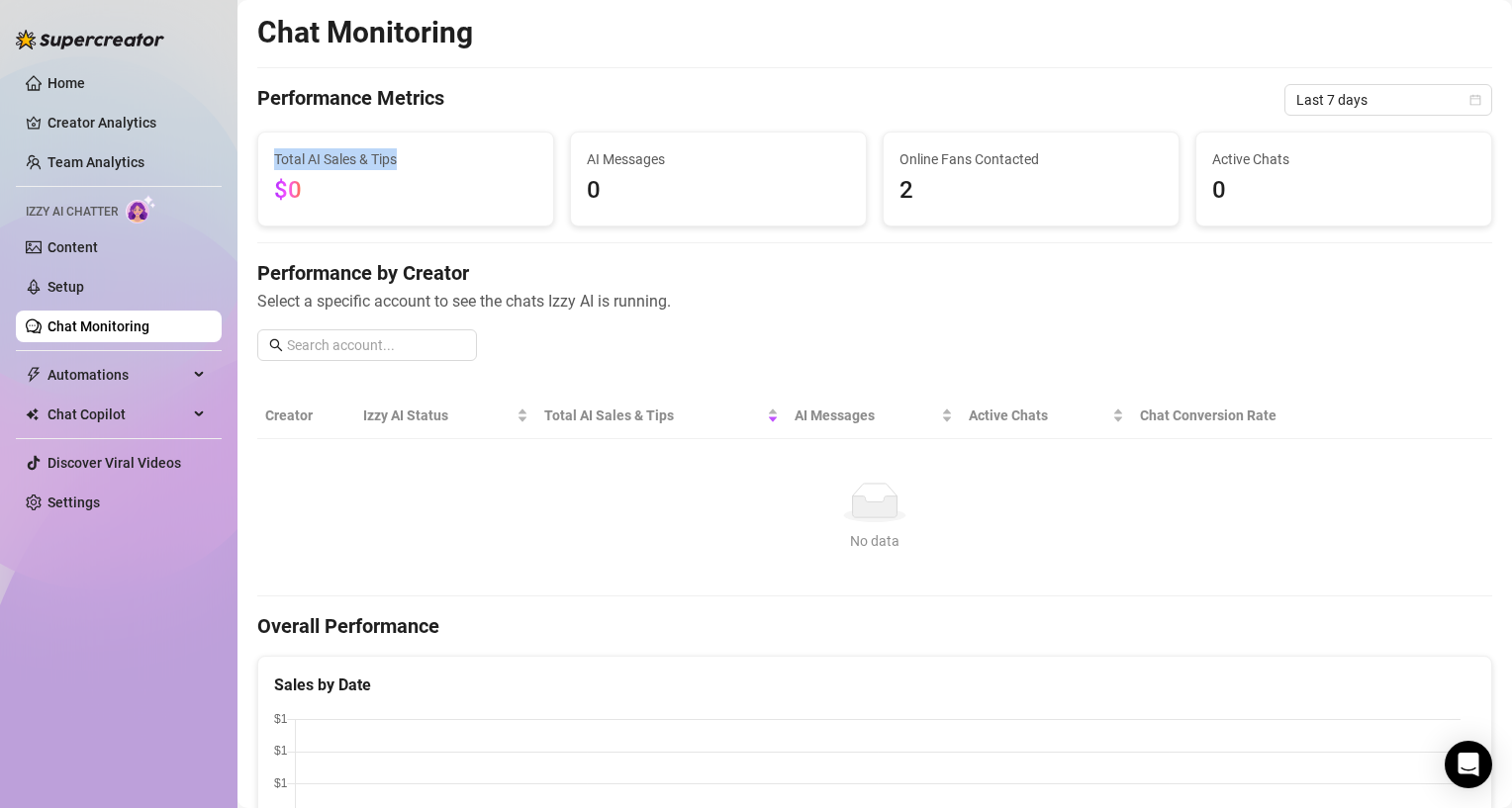 drag, startPoint x: 437, startPoint y: 159, endPoint x: 246, endPoint y: 165, distance: 191.09422 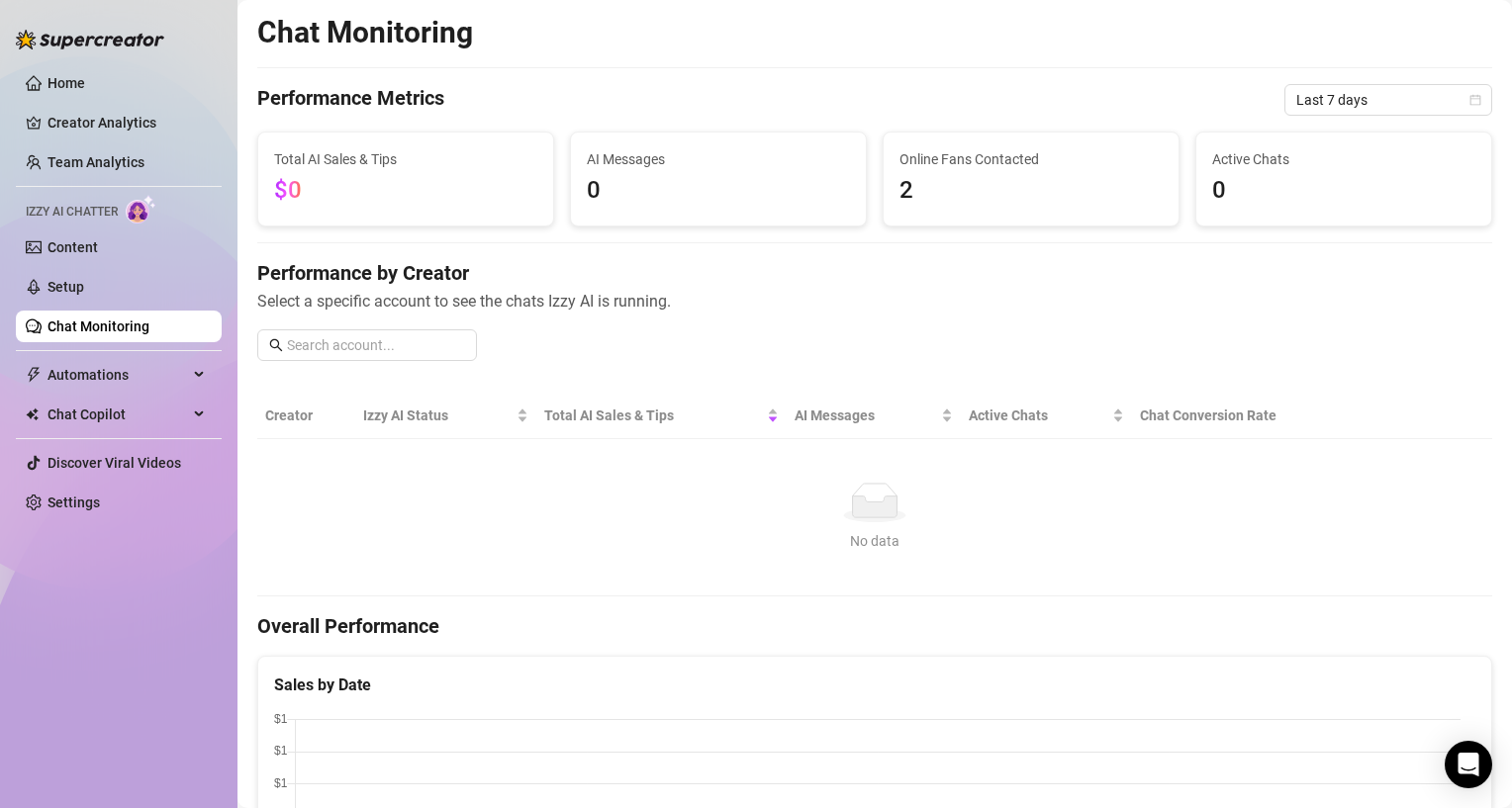 click on "Performance by Creator Select a specific account to see the chats Izzy AI is running." at bounding box center (875, 317) 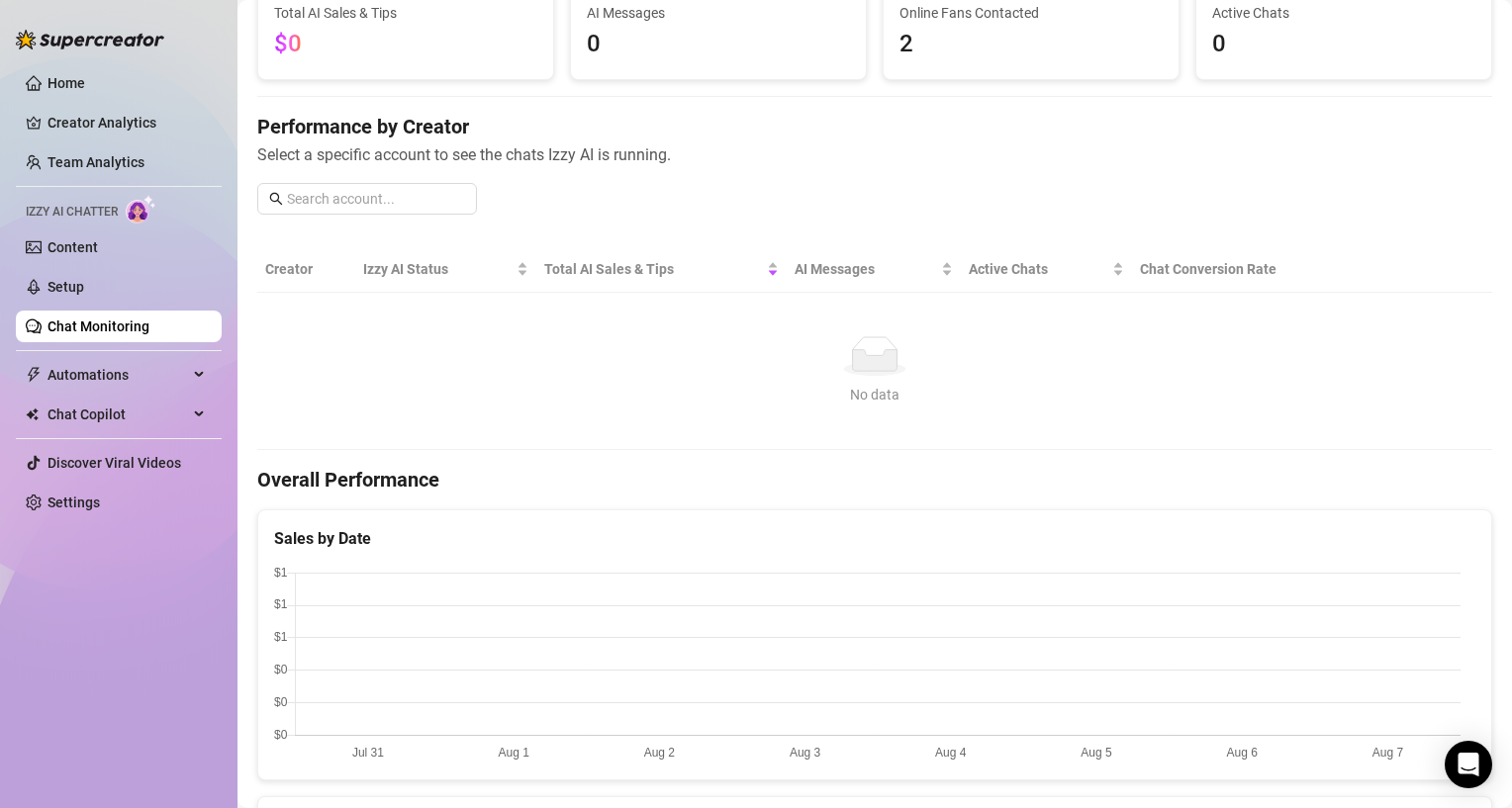 scroll, scrollTop: 0, scrollLeft: 0, axis: both 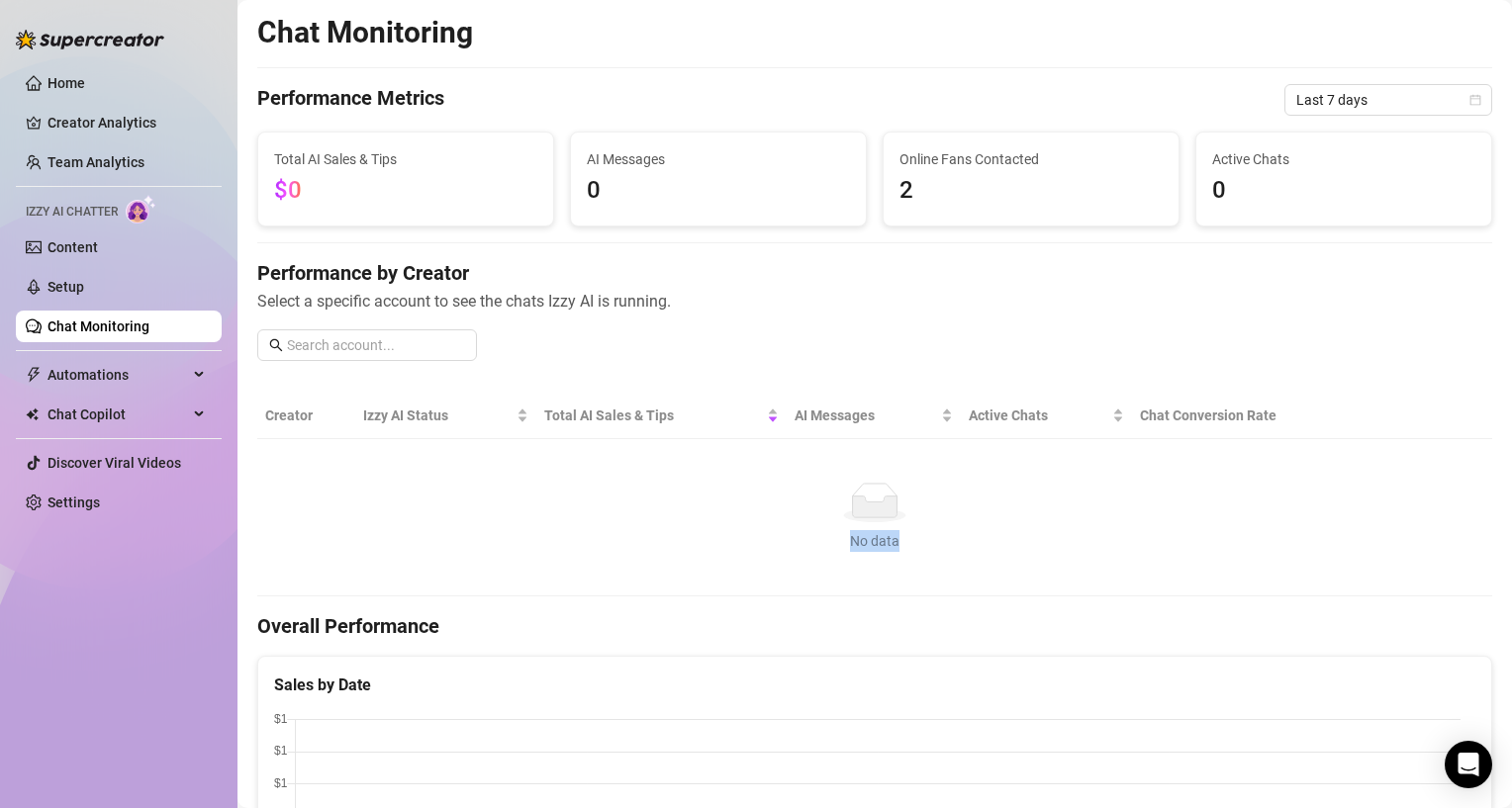 drag, startPoint x: 920, startPoint y: 543, endPoint x: 838, endPoint y: 537, distance: 82.21922 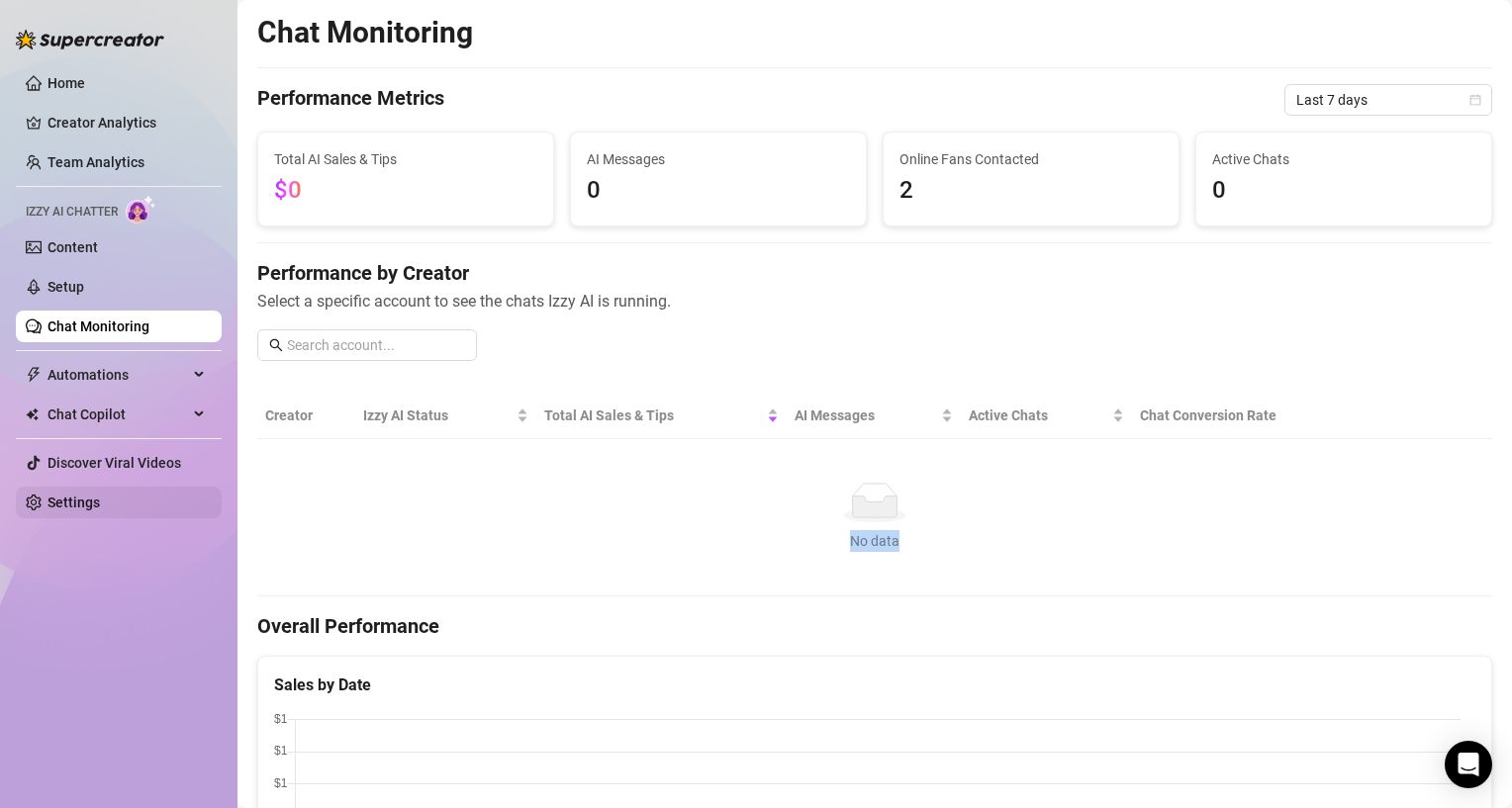 click on "Settings" at bounding box center [73, 502] 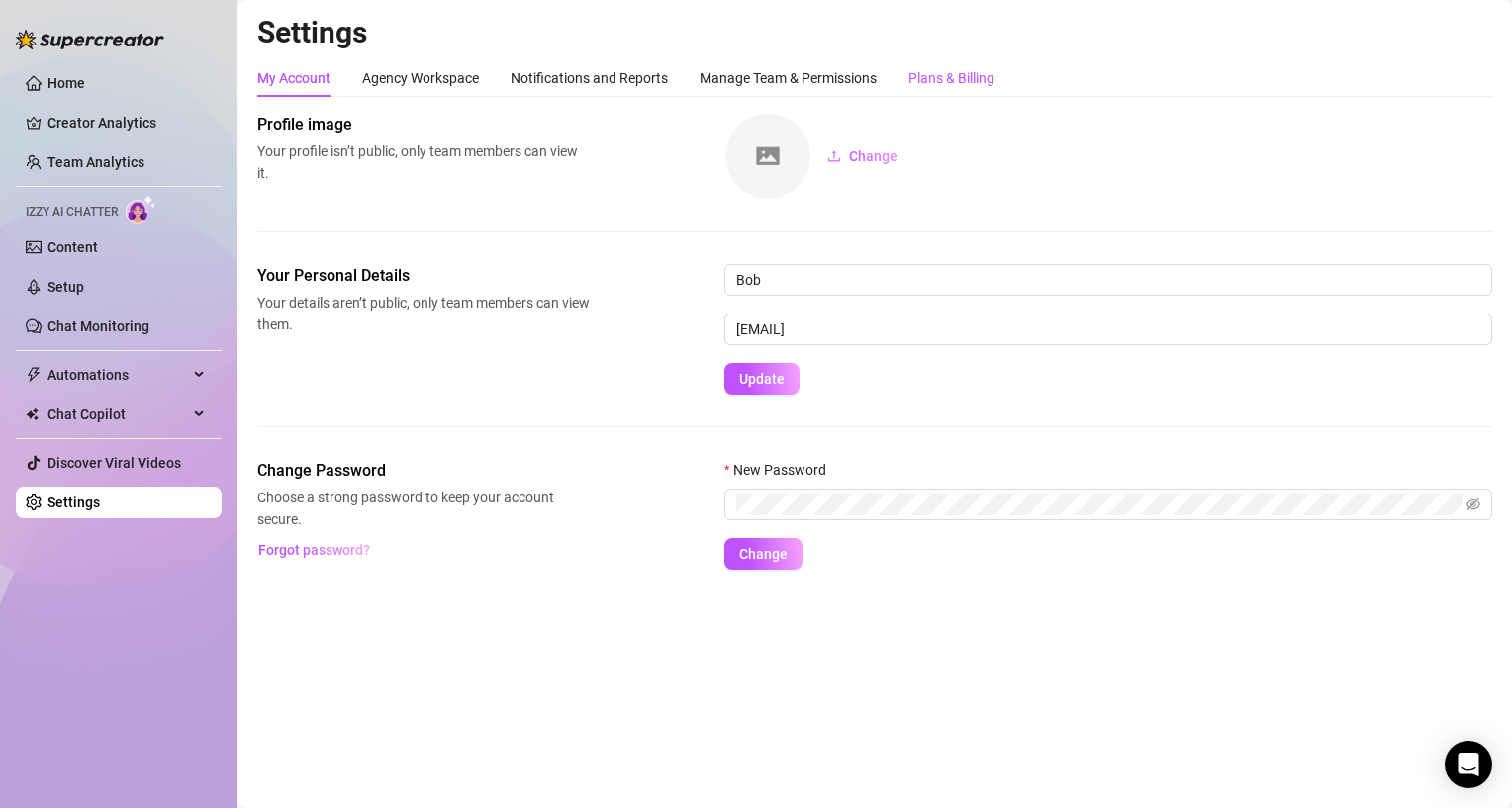 click on "Plans & Billing" at bounding box center [951, 78] 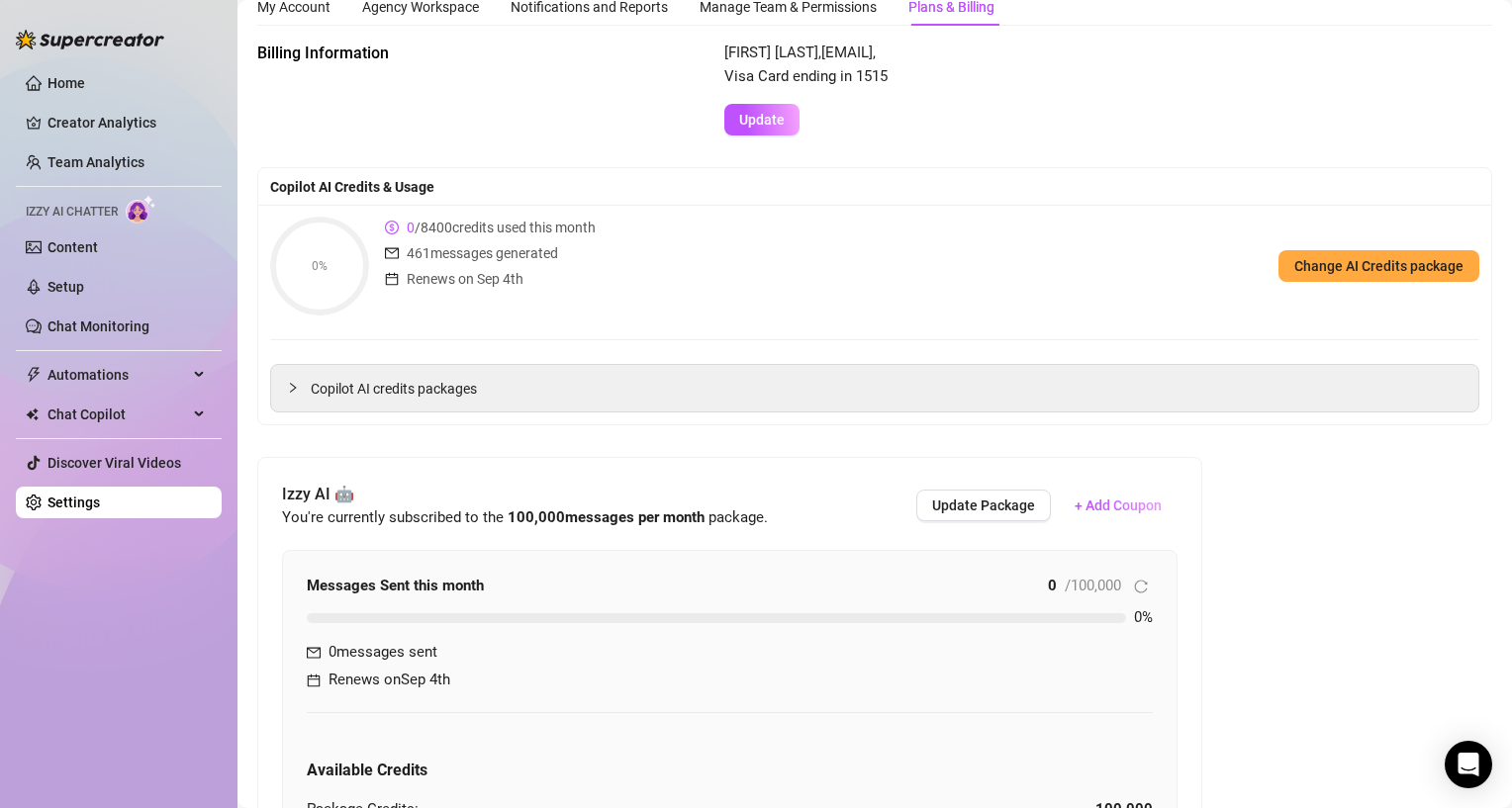 scroll, scrollTop: 112, scrollLeft: 0, axis: vertical 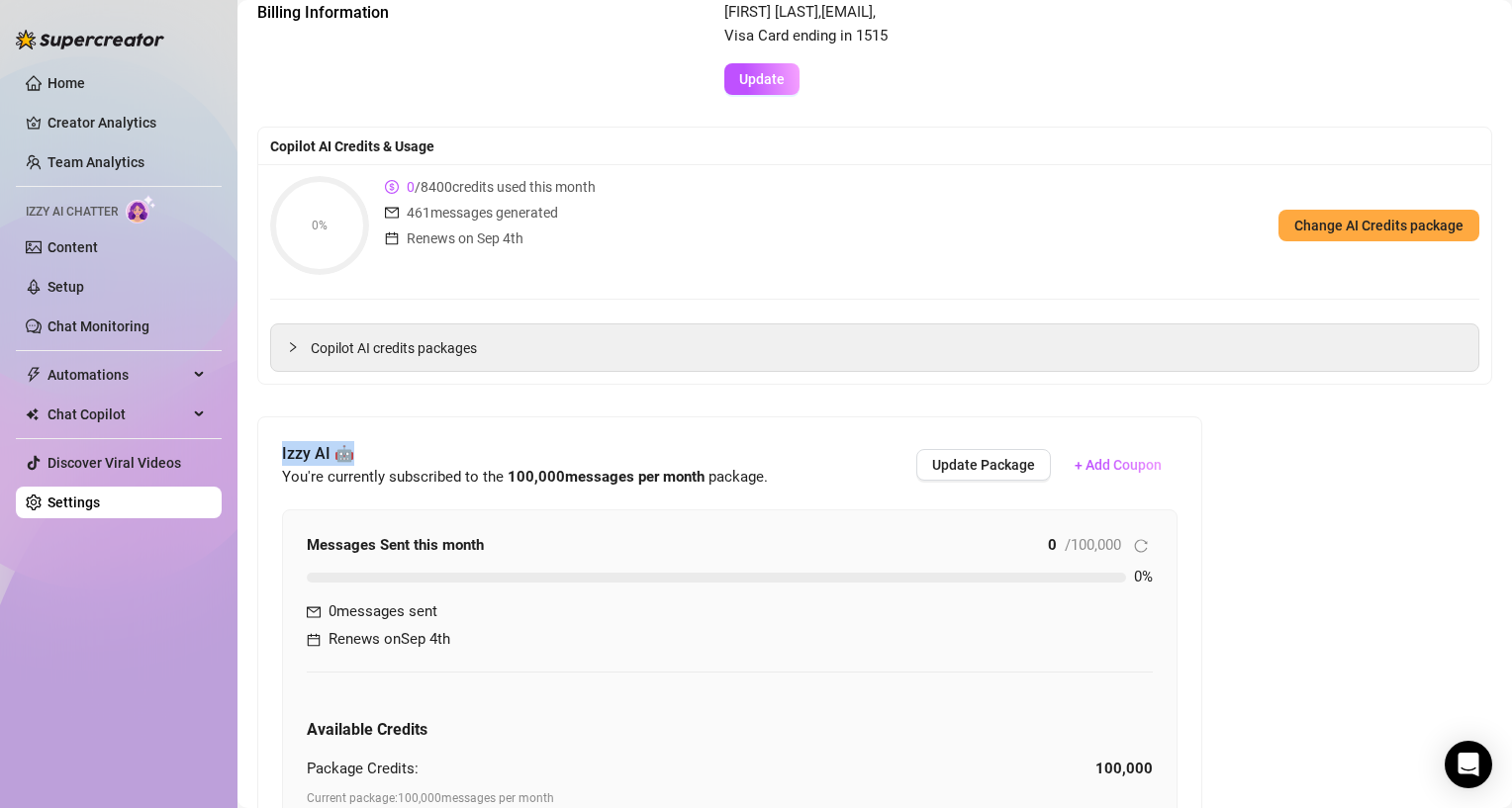 drag, startPoint x: 278, startPoint y: 452, endPoint x: 370, endPoint y: 465, distance: 92.913939 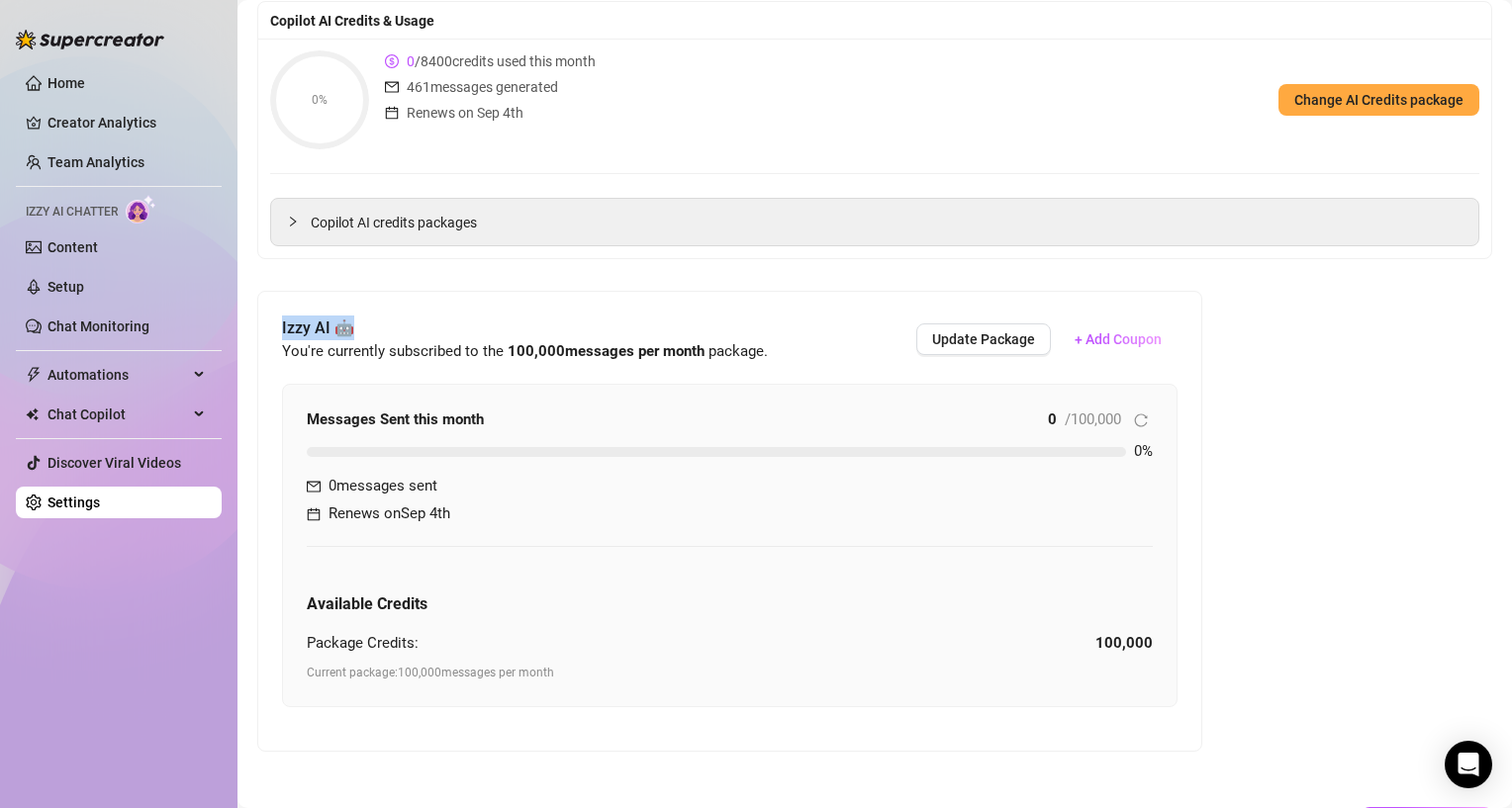 scroll, scrollTop: 312, scrollLeft: 0, axis: vertical 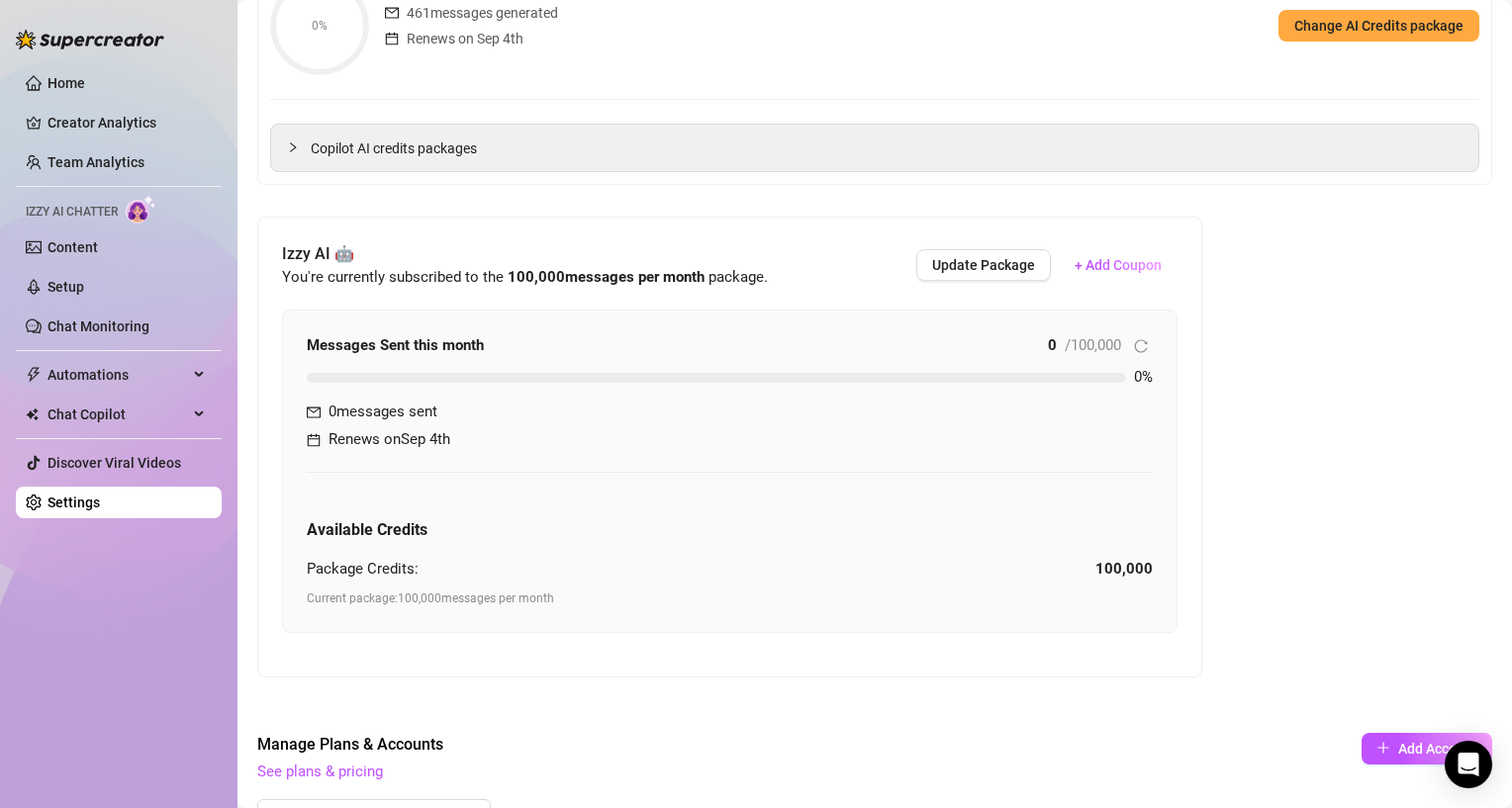 drag, startPoint x: 435, startPoint y: 597, endPoint x: 584, endPoint y: 599, distance: 149.01342 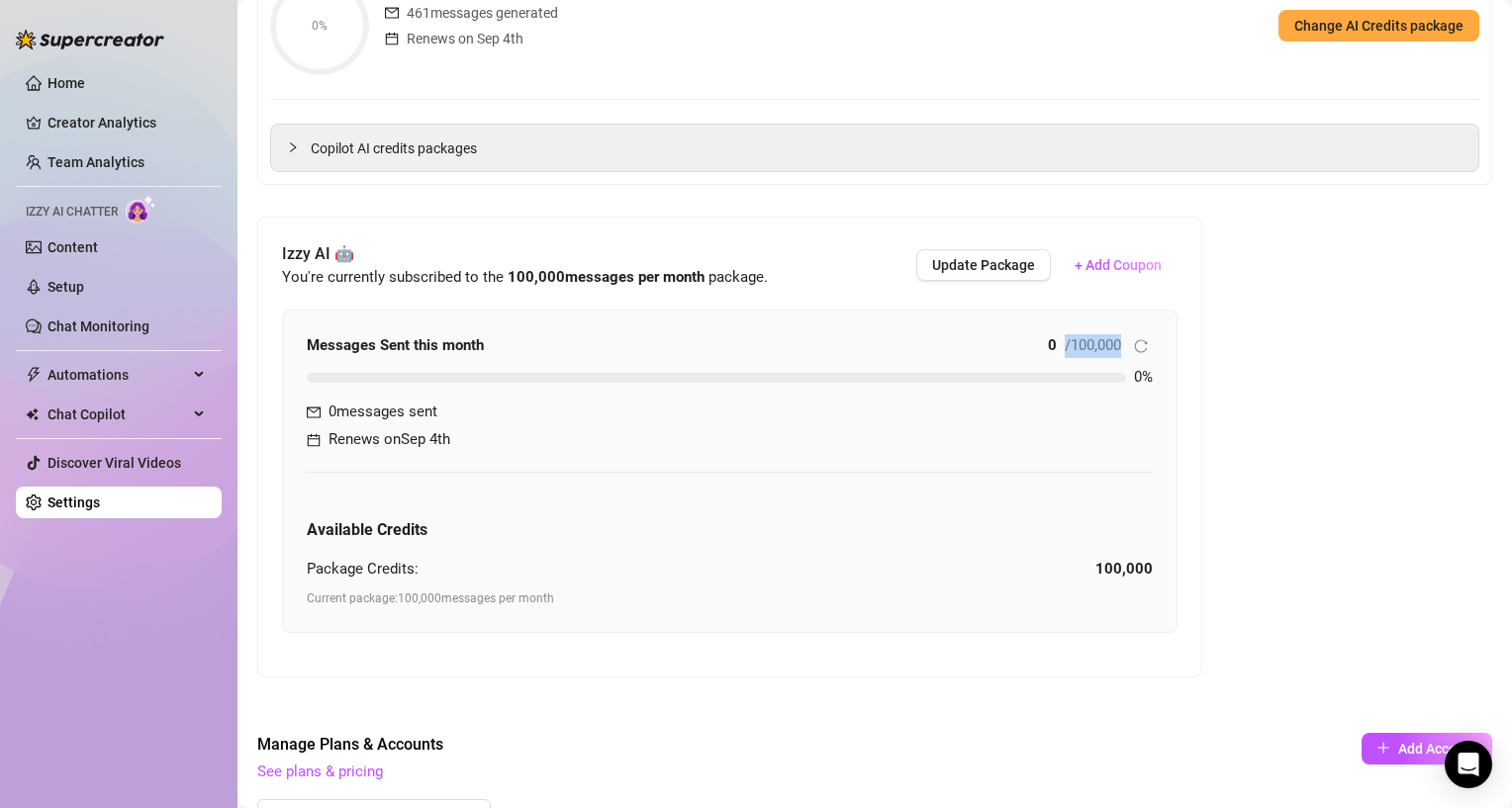 drag, startPoint x: 1122, startPoint y: 344, endPoint x: 1052, endPoint y: 347, distance: 70.064256 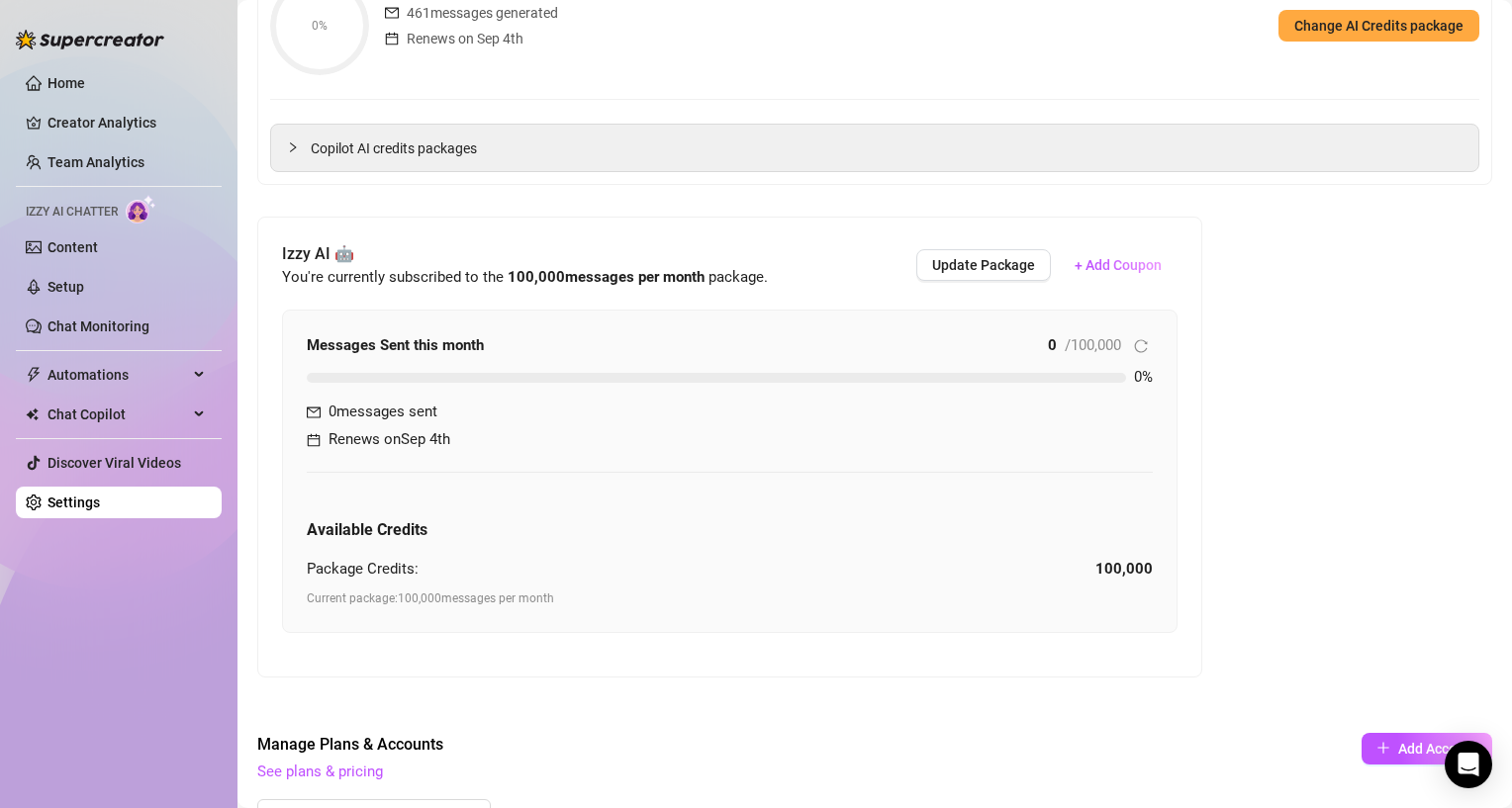 click on "Billing Information [FIRST] [LAST] ,  [EMAIL] , Visa Card ending in 1515 Update Copilot AI Credits & Usage 0% 0 / 8400  credits used this month 461  messages generated Renews on   [MONTH] [DAY]th Change AI Credits package Copilot AI credits packages Izzy AI 🤖 You're currently subscribed to the   100,000  messages per month   package. Update Package + Add Coupon Messages Sent this month 0 /  100,000 0 % 0  messages sent Renews on  [MONTH] [DAY]th Available Credits Package Credits: 100,000 Current package:  100,000  messages per month Manage Plans & Accounts See plans & pricing Add Account [FIRST] Basic Pro Remove [FIRST] Basic Pro Remove VT [FIRST] Basic Pro Remove Invoices Issue Date Status Basic plan Pro plan Invoice [MONTH] [DAY]th, [YEAR] Paid 0 0 View Invoice [MONTH] [DAY]th, [YEAR] Paid 0 0 View Invoice [MONTH] [DAY]th, [YEAR] Paid 0 0 View Invoice [MONTH] [DAY]th, [YEAR] Paid 0 0 View Invoice [MONTH] [DAY]th, [YEAR] Paid 0 0 View Invoice [MONTH] [DAY]th, [YEAR] Paid 0 0 View Invoice [MONTH] [DAY]th, [YEAR] Paid 0 0 View Invoice Paid" at bounding box center [875, 967] 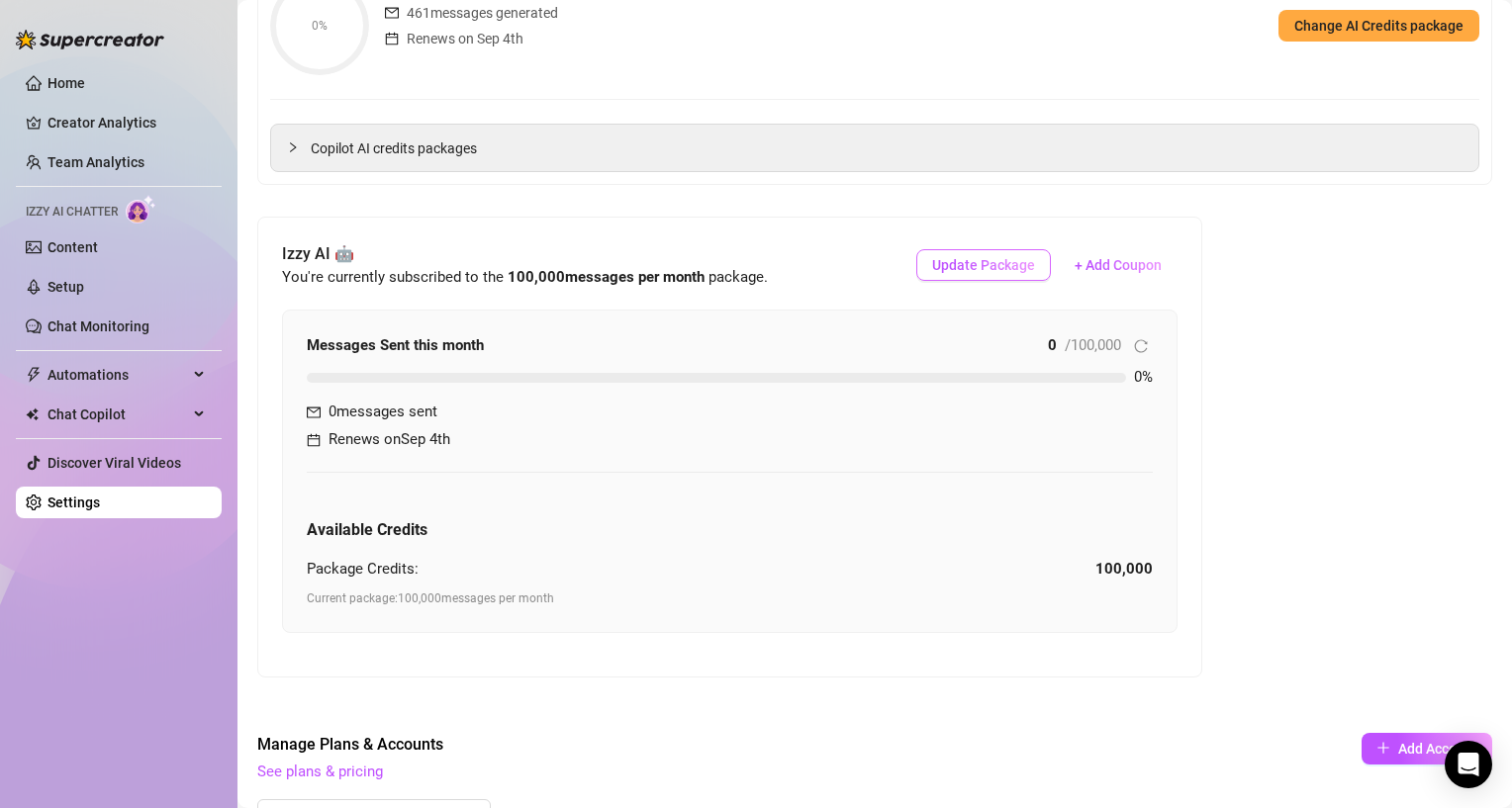 click on "Update Package" at bounding box center (984, 265) 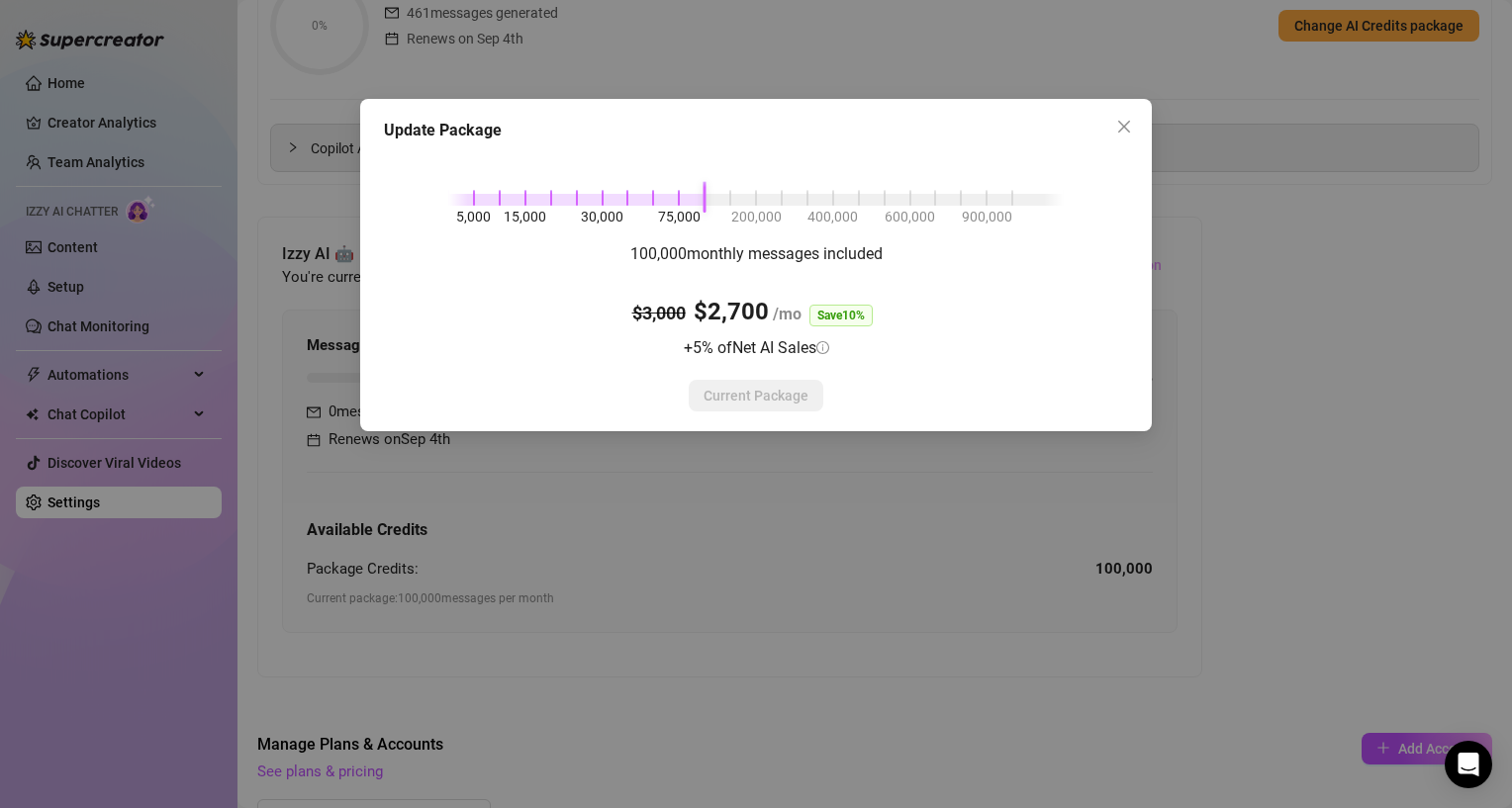 click on "5,000 15,000 30,000 75,000 200,000 400,000 600,000 900,000" at bounding box center (756, 196) 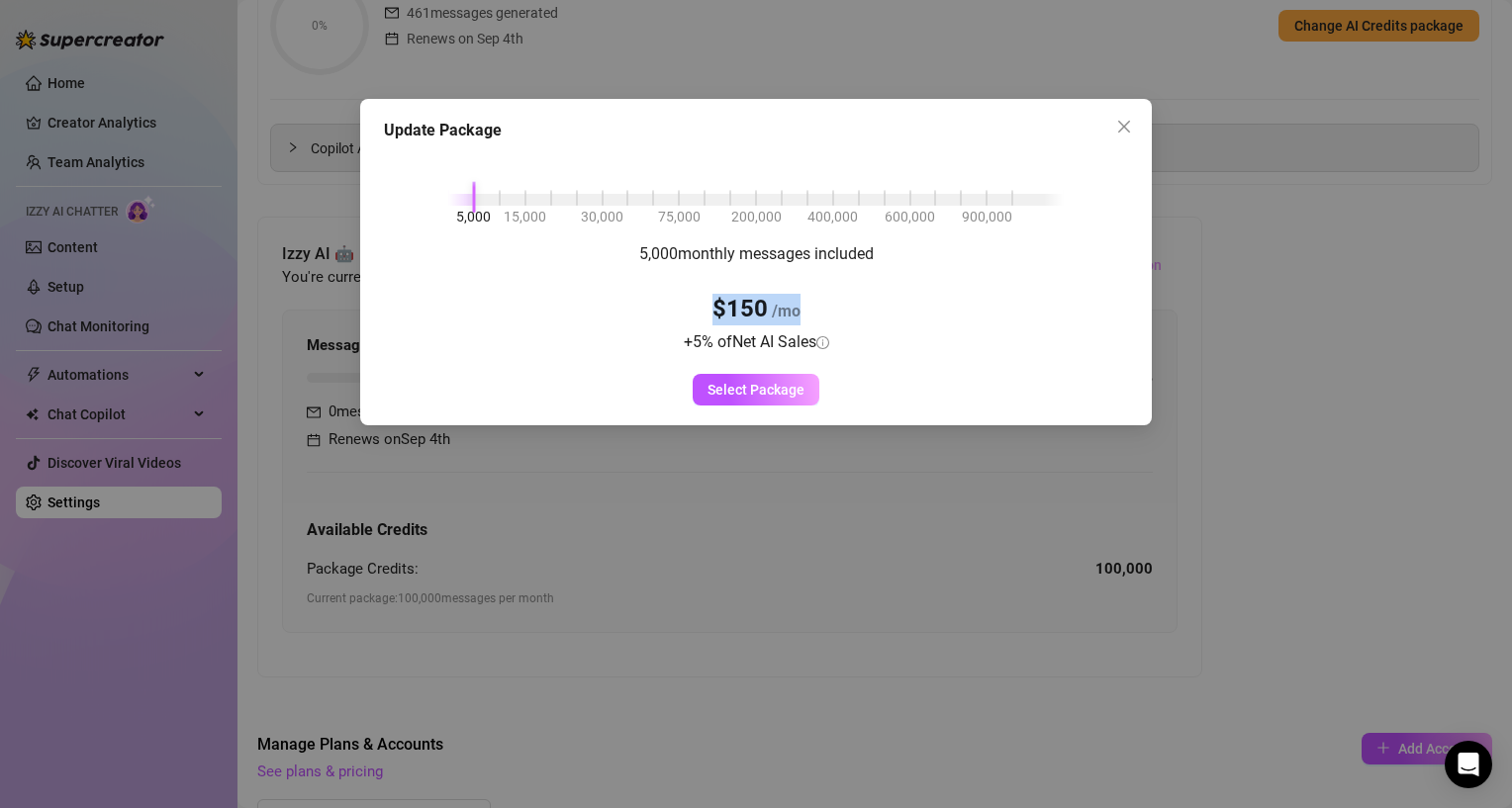 drag, startPoint x: 705, startPoint y: 314, endPoint x: 830, endPoint y: 314, distance: 125 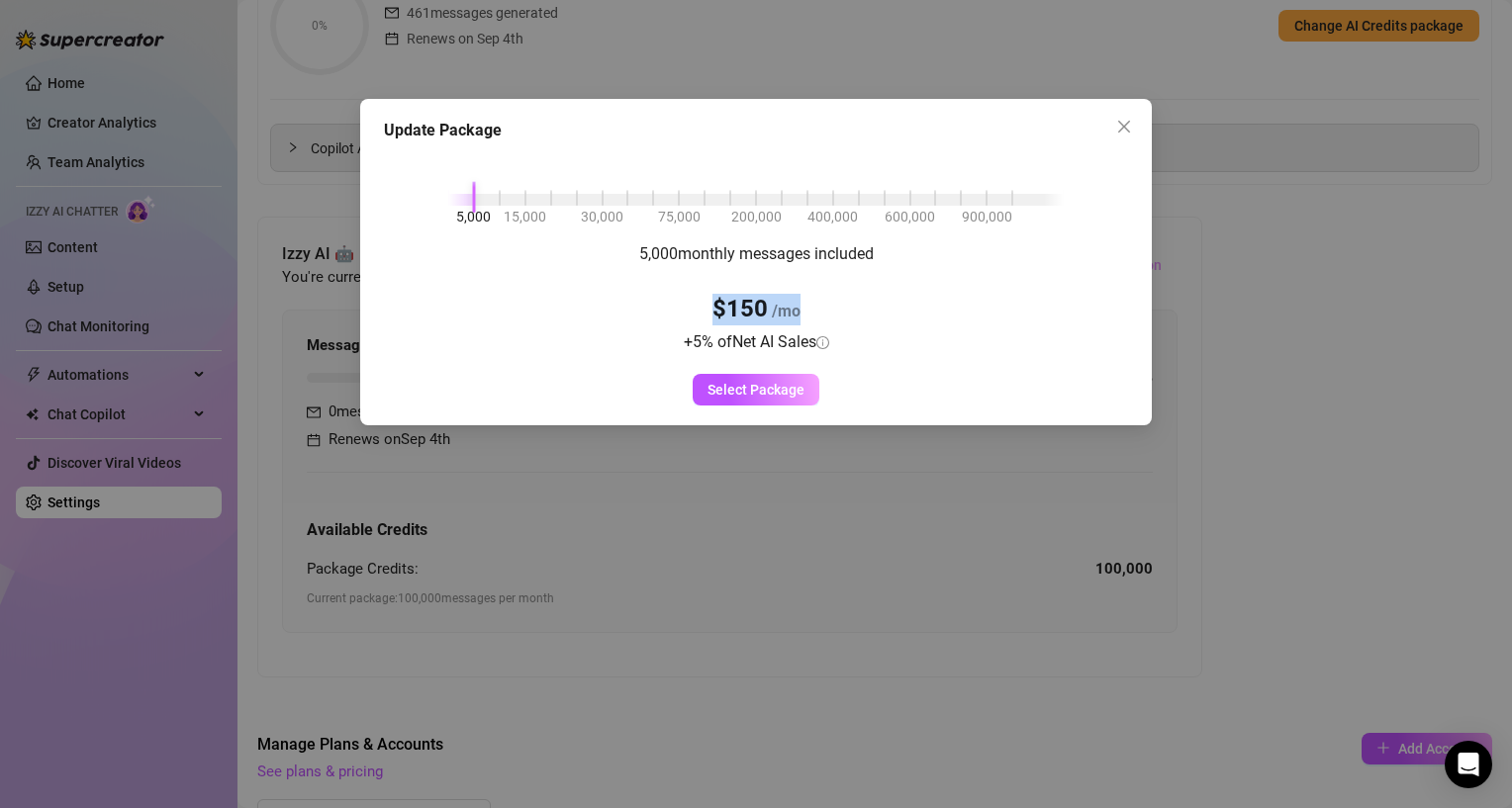 drag, startPoint x: 665, startPoint y: 340, endPoint x: 848, endPoint y: 340, distance: 183 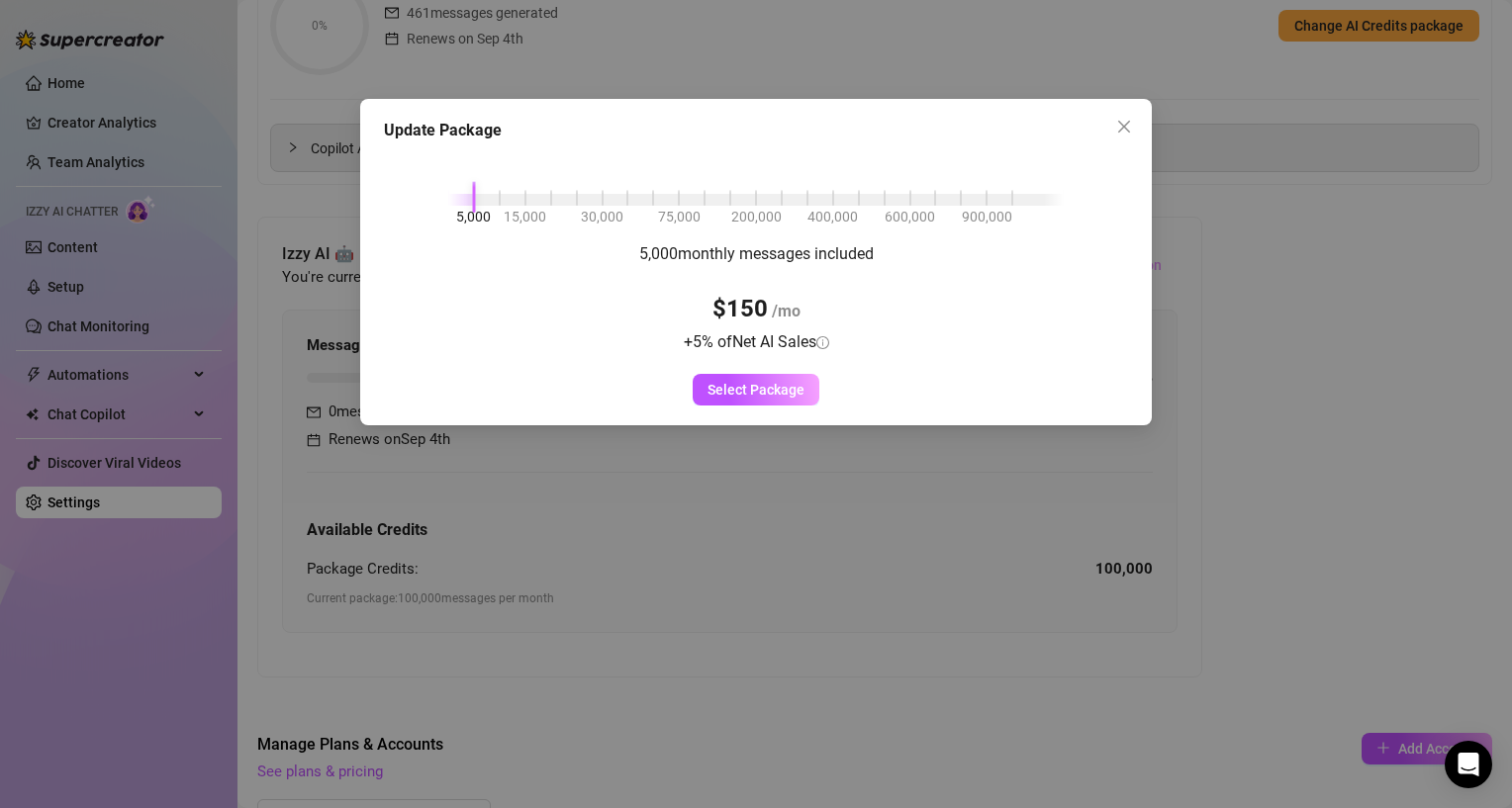 click on "5,000  monthly messages included $150   /mo   +  5 % of  Net AI Sales" at bounding box center (756, 298) 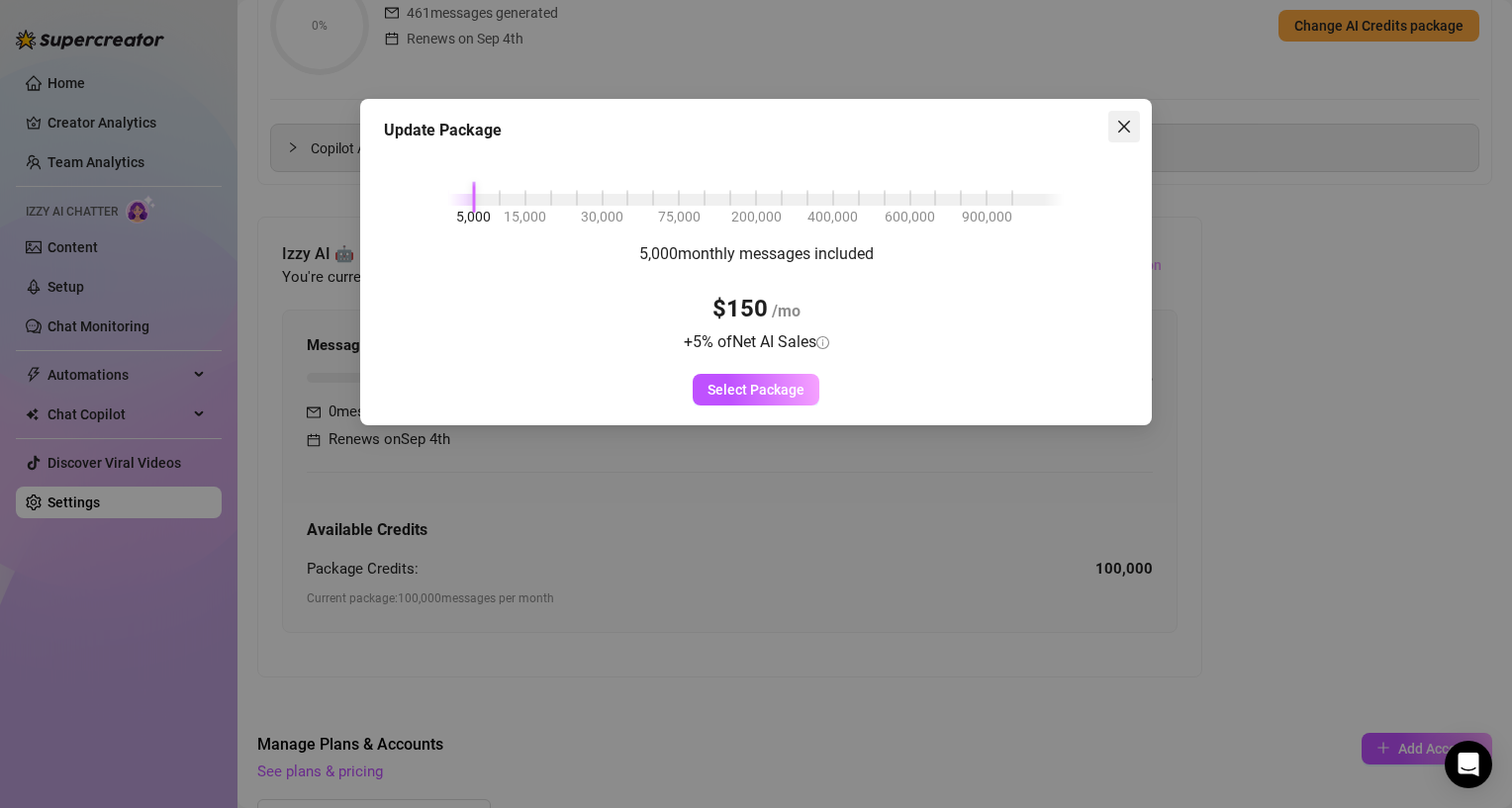 click at bounding box center (1124, 127) 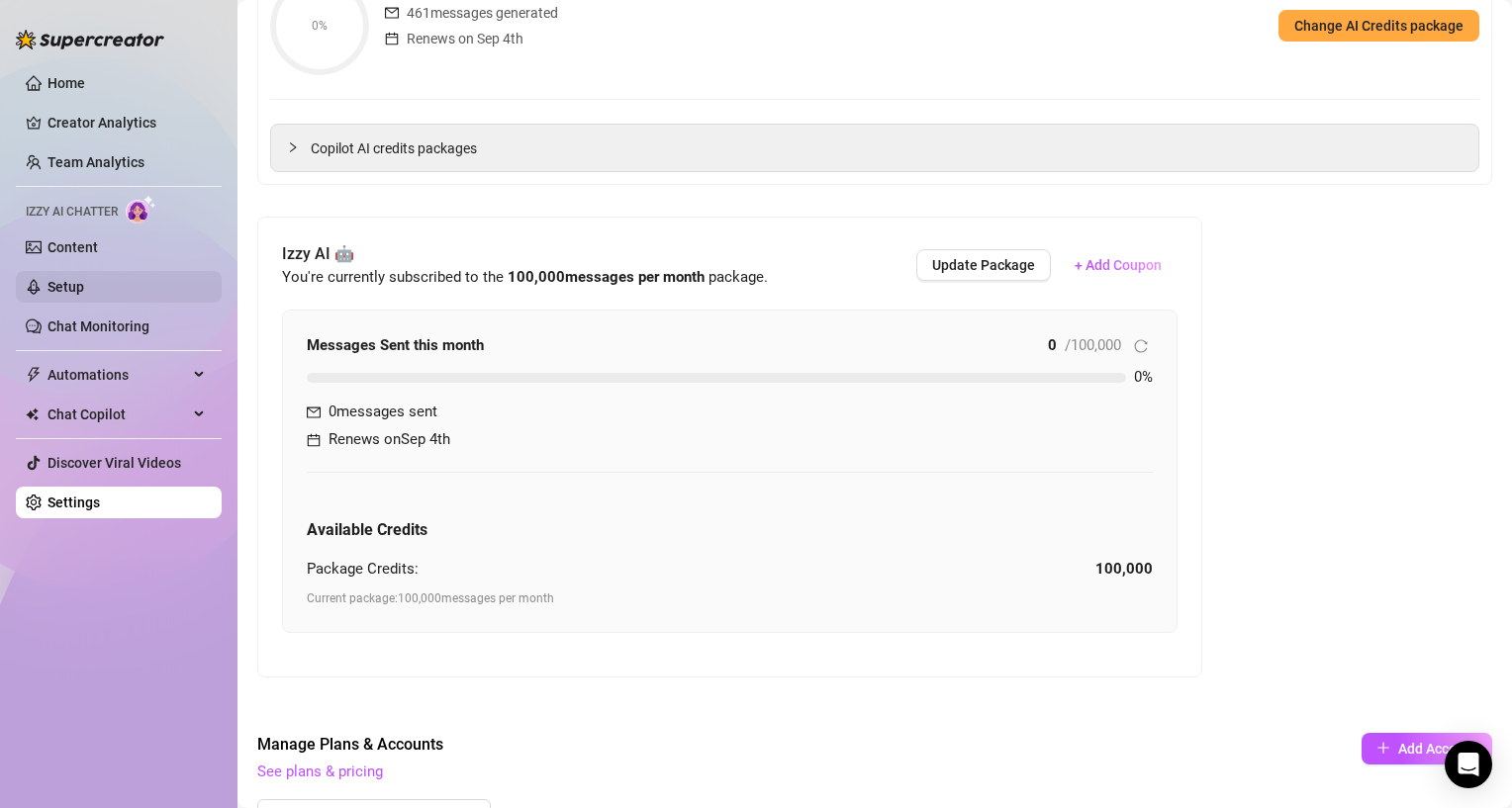 click on "Setup" at bounding box center [65, 287] 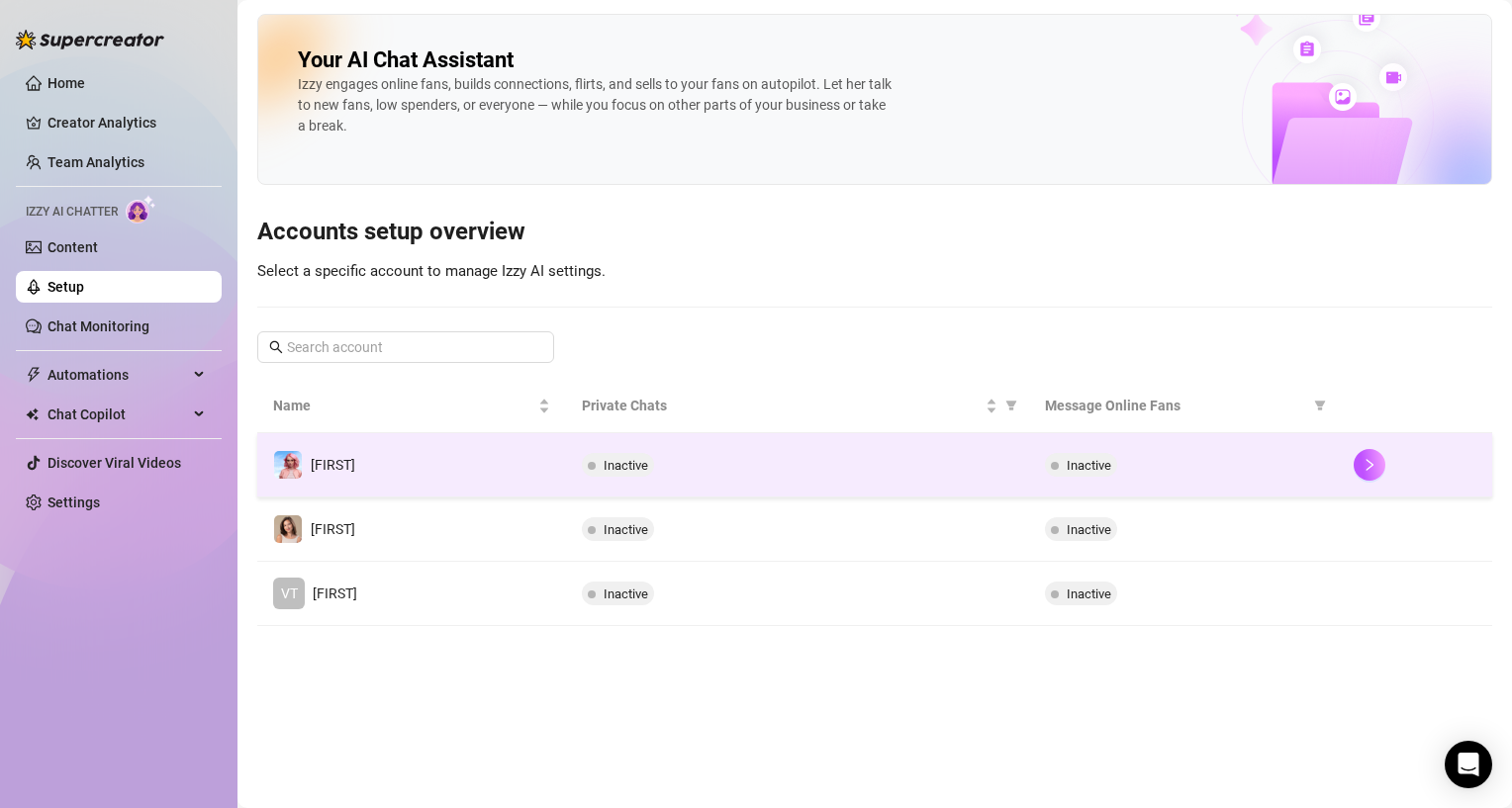 click on "[FIRST]" at bounding box center [412, 465] 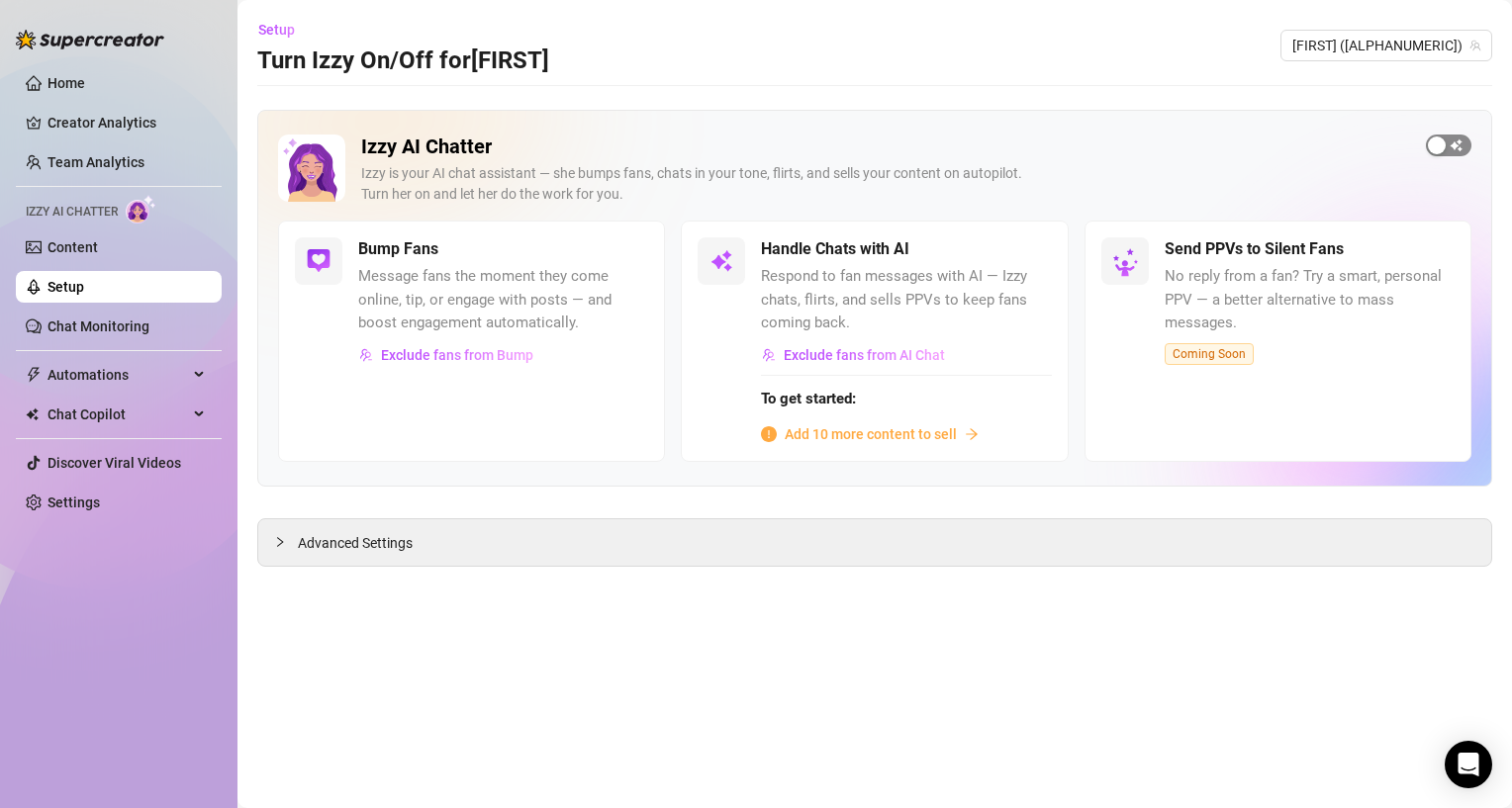 click at bounding box center (1449, 145) 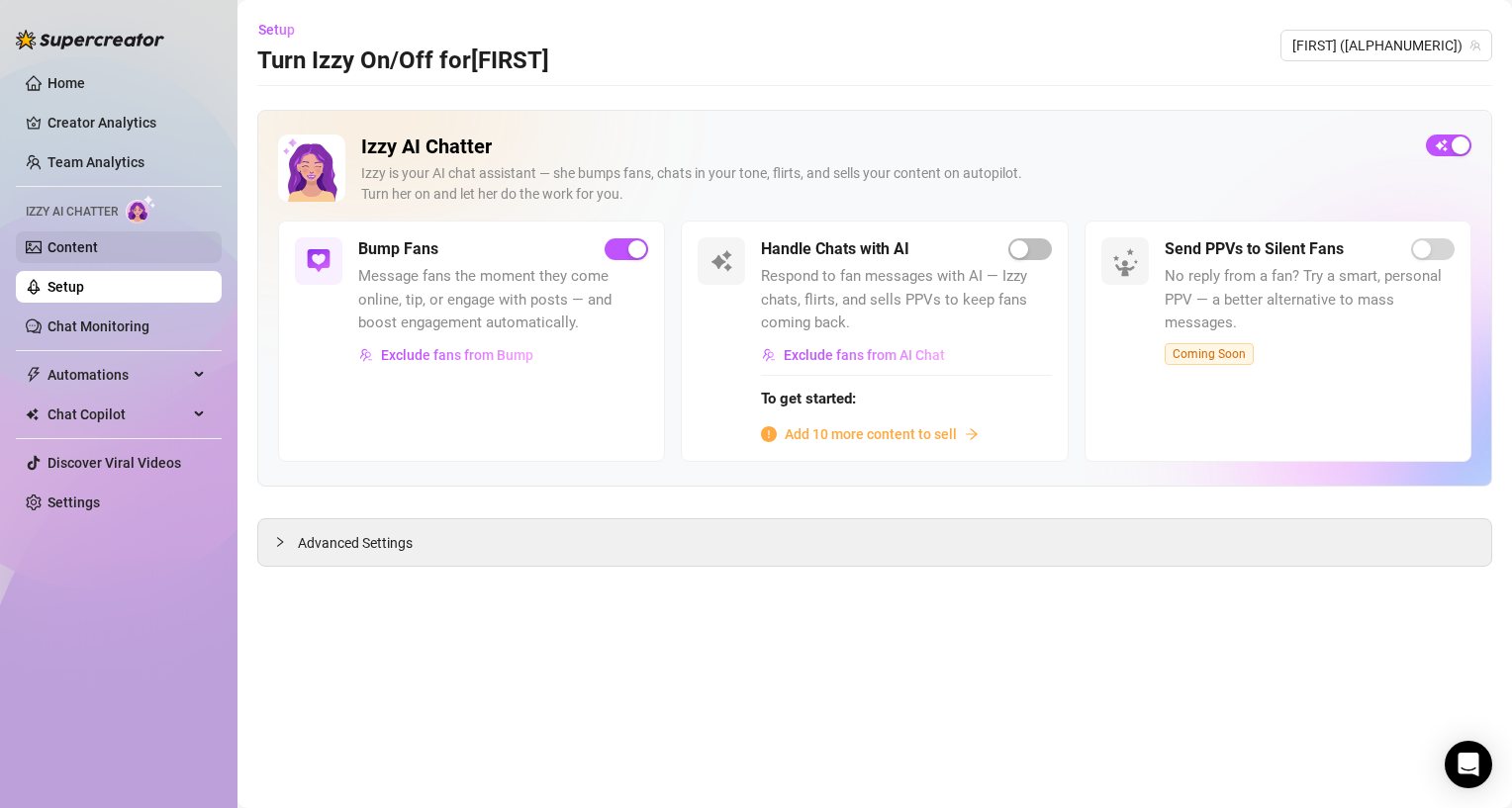 click on "Content" at bounding box center [72, 247] 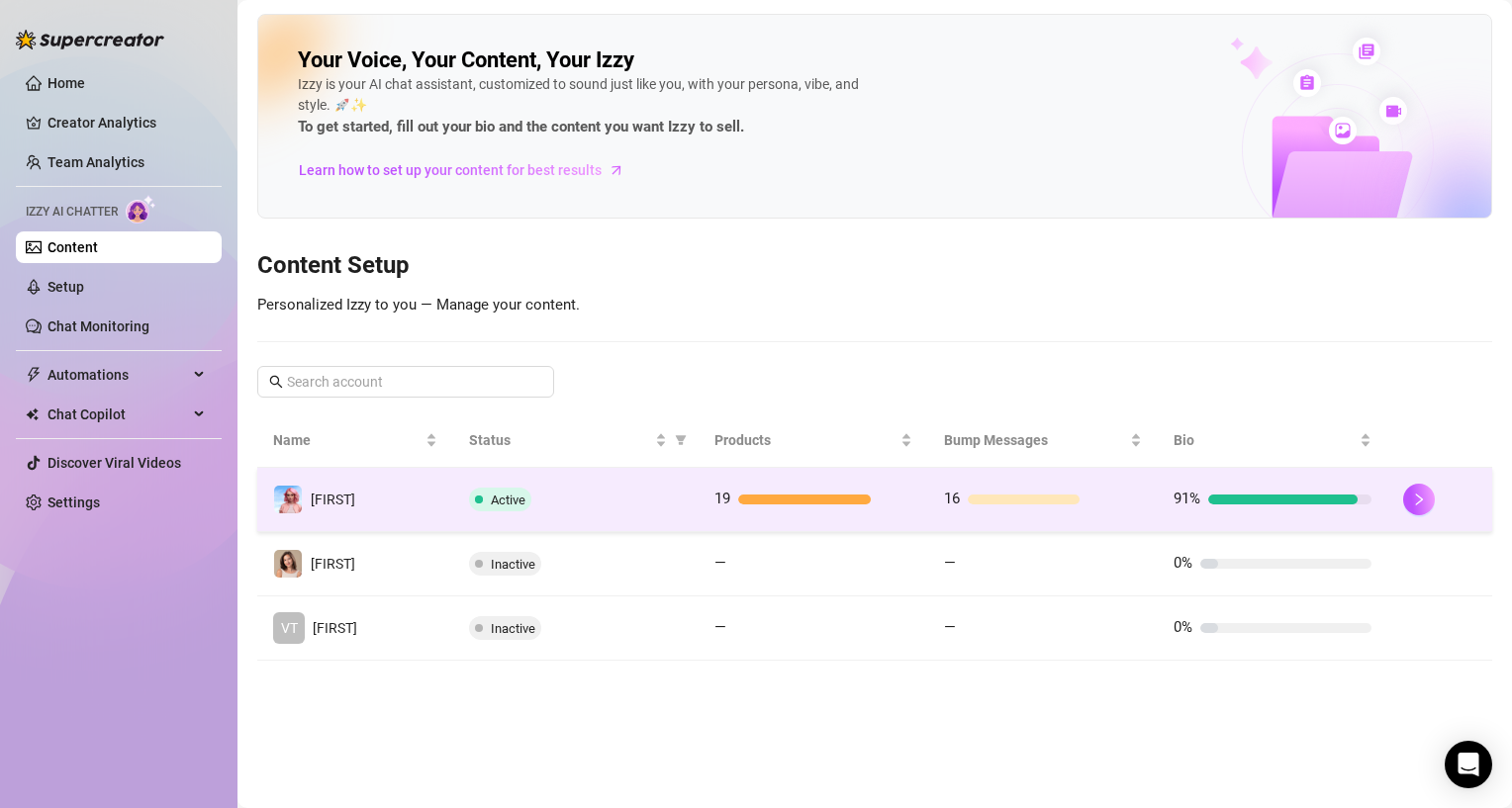 click on "Active" at bounding box center (576, 499) 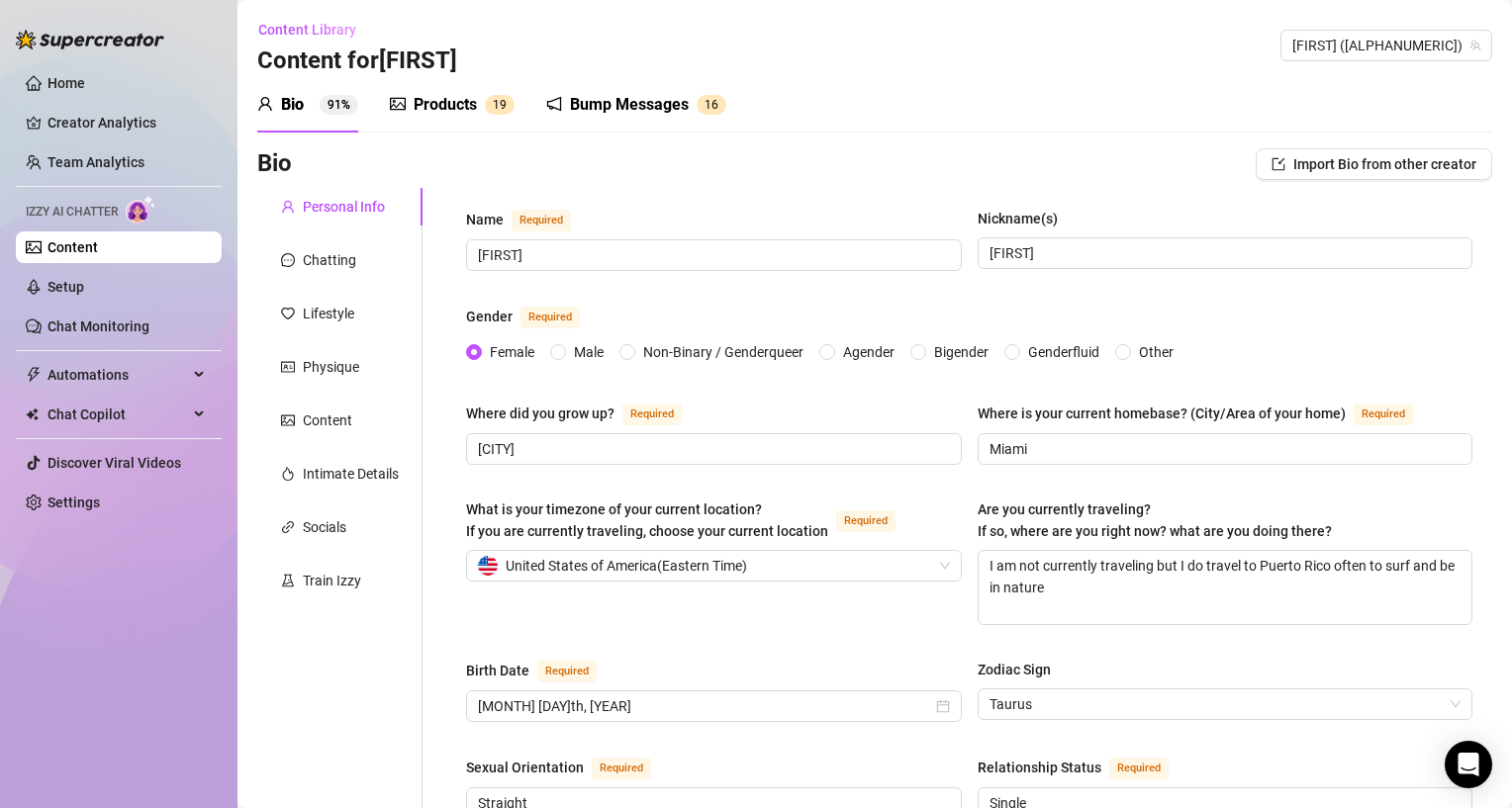 click on "Products" at bounding box center (445, 105) 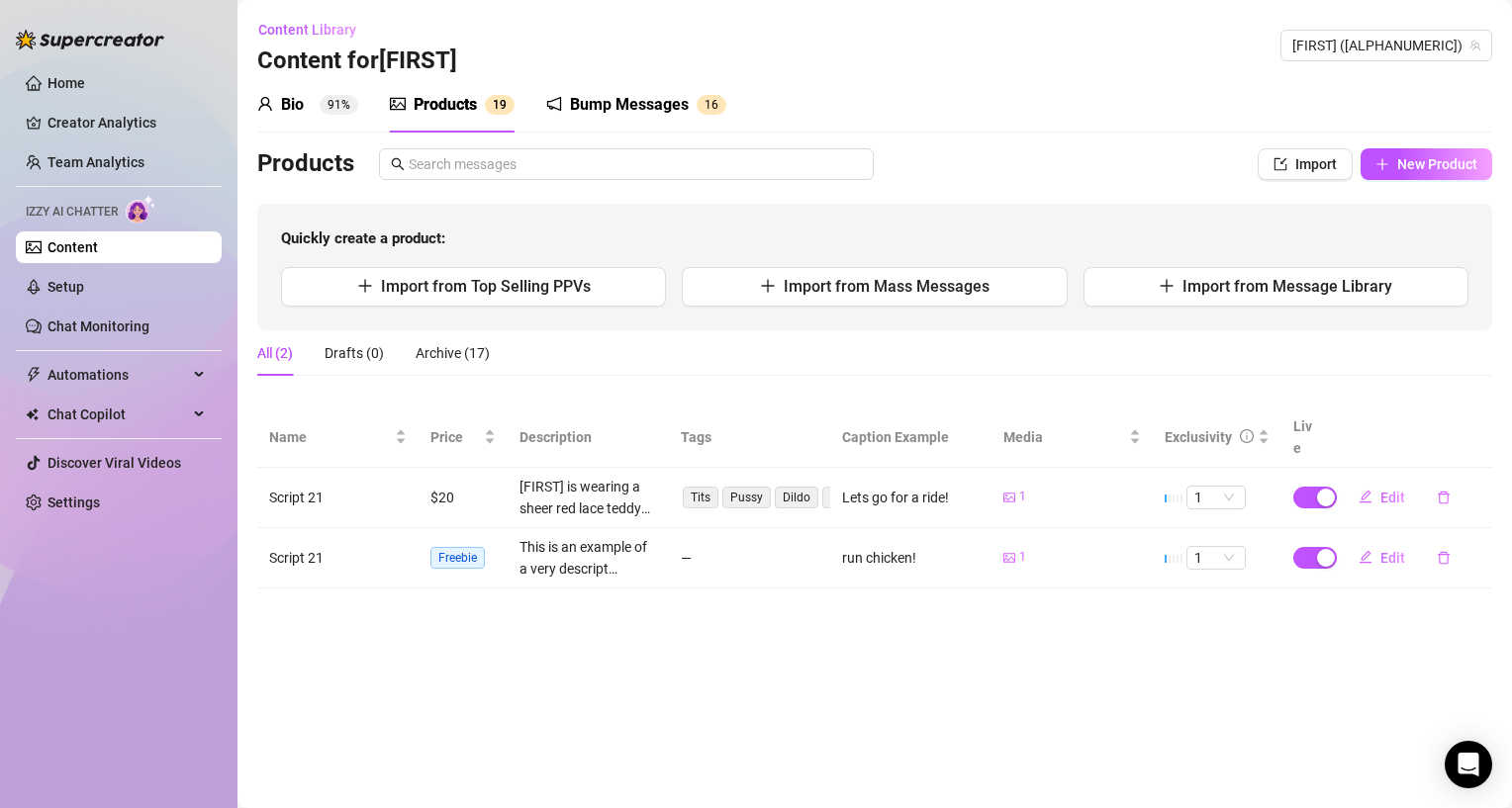 click on "Bio" at bounding box center [292, 105] 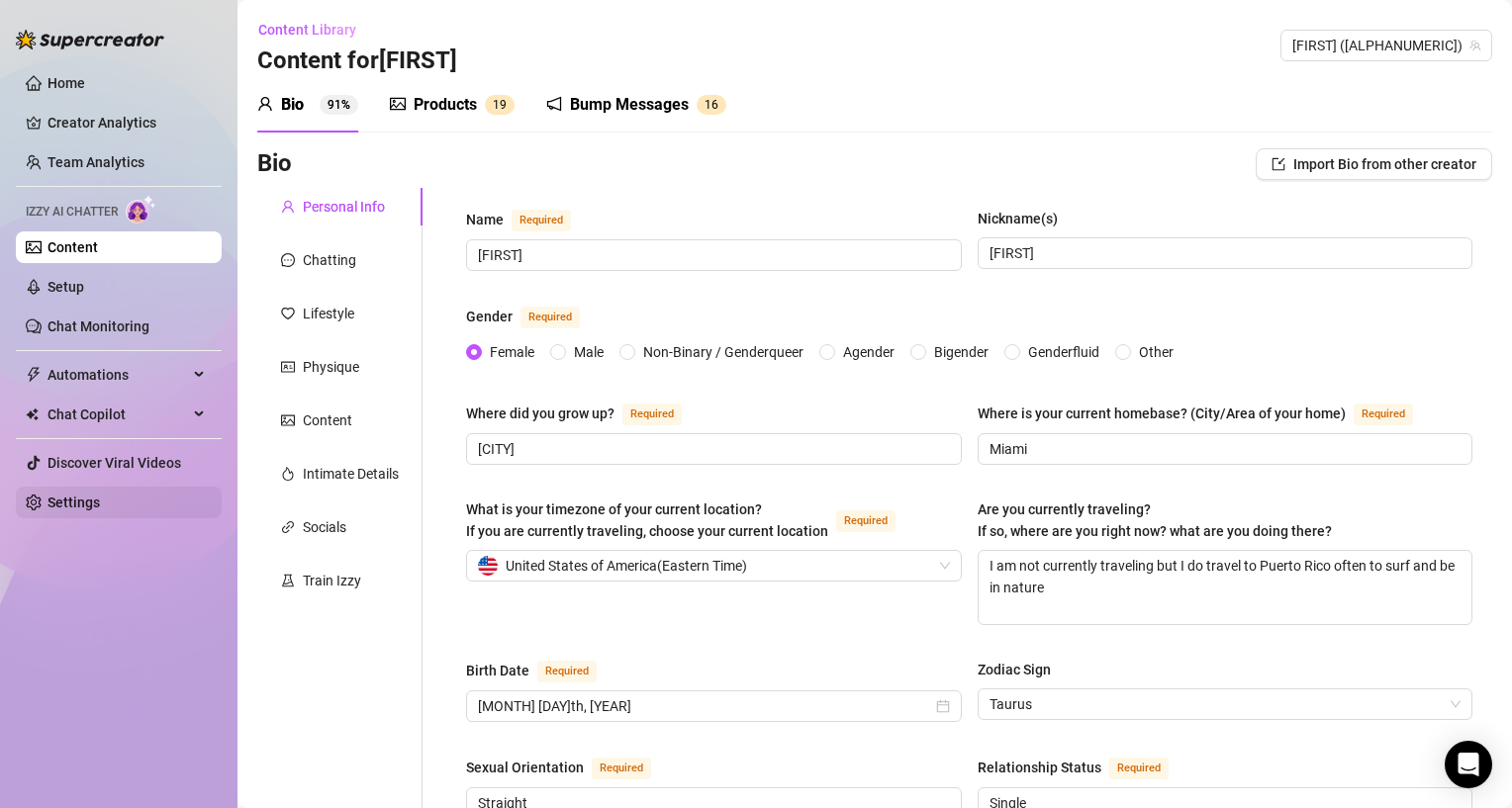 click on "Settings" at bounding box center [73, 502] 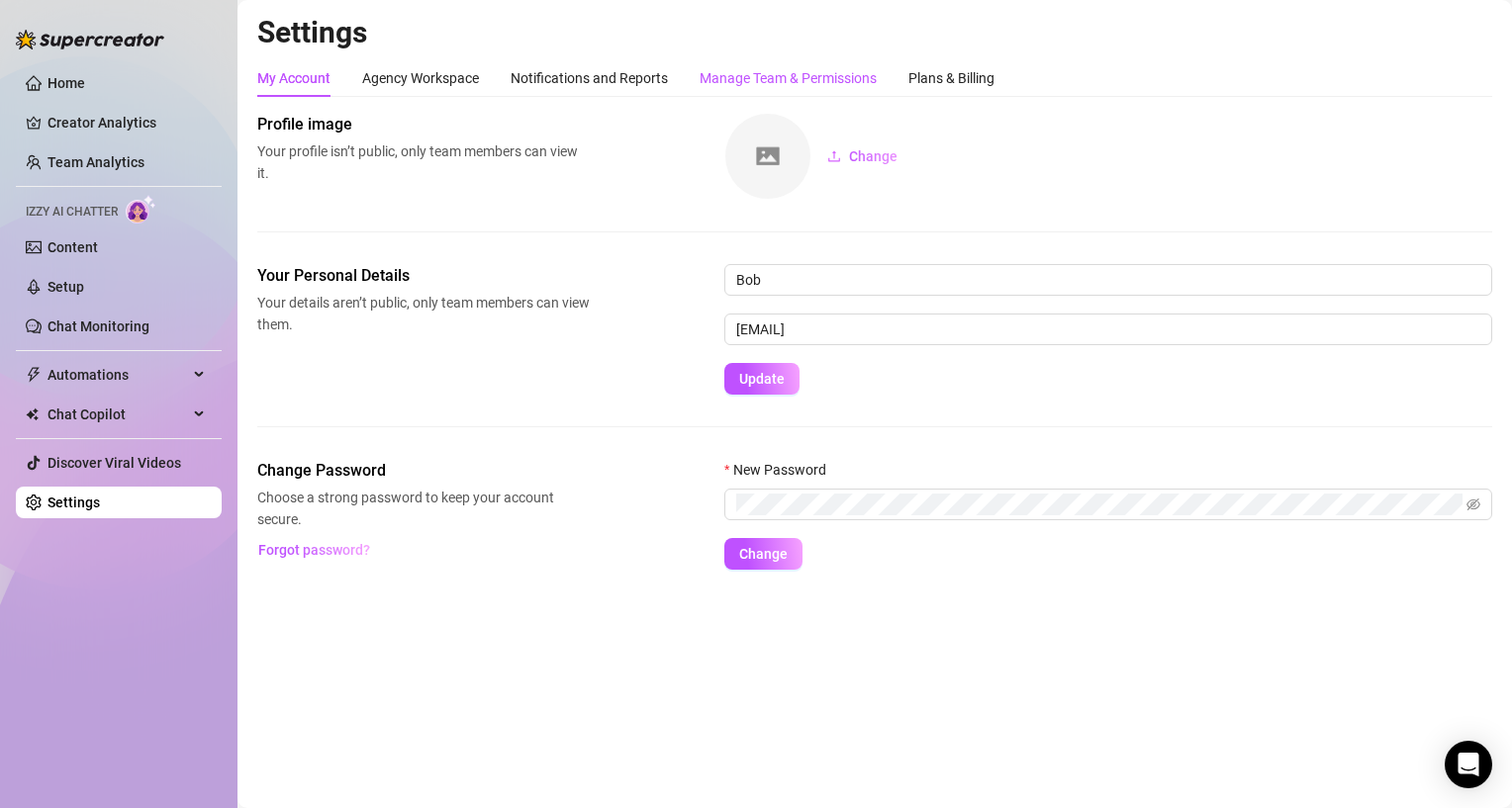 click on "Manage Team & Permissions" at bounding box center (788, 78) 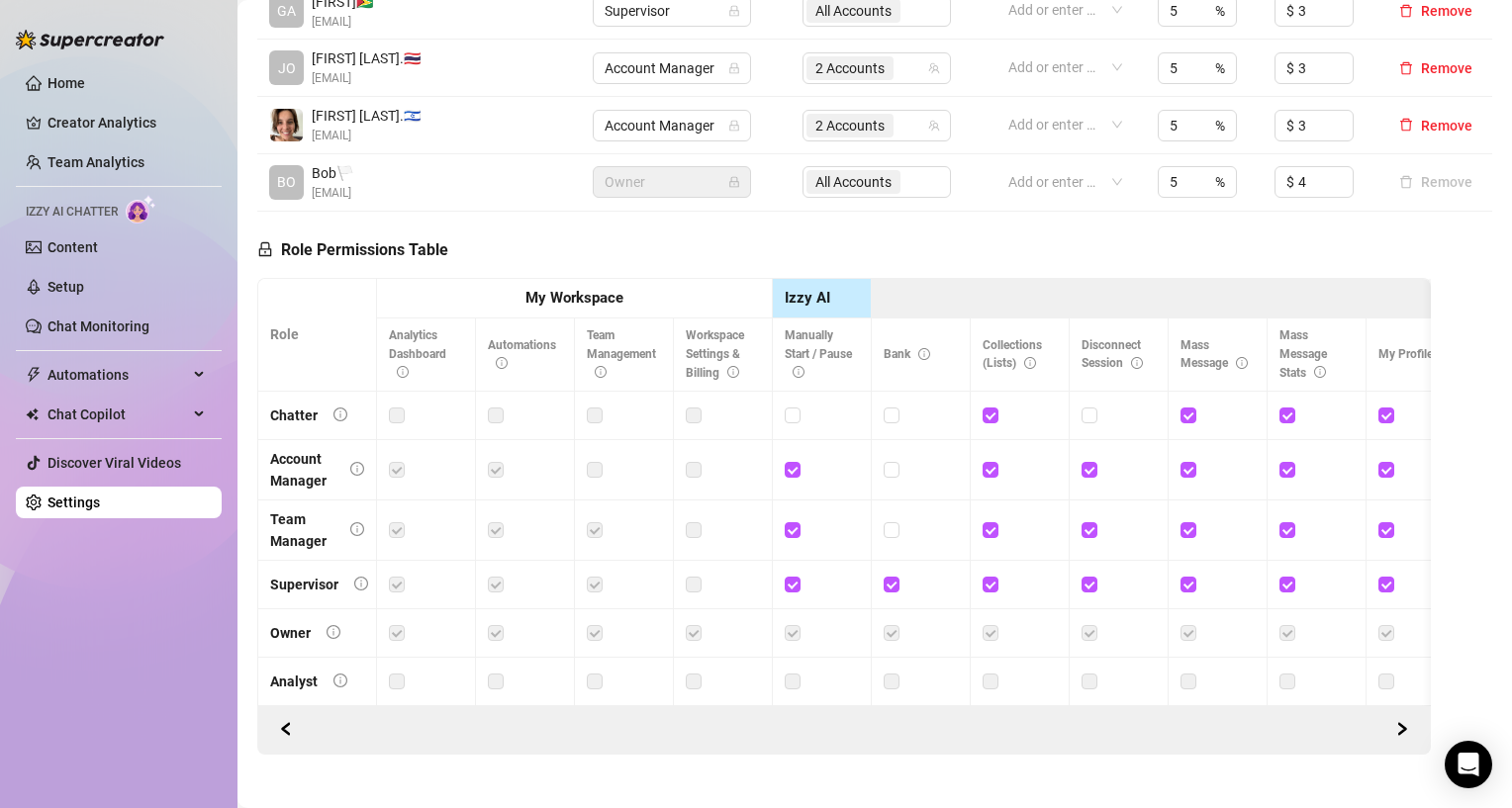 scroll, scrollTop: 737, scrollLeft: 0, axis: vertical 